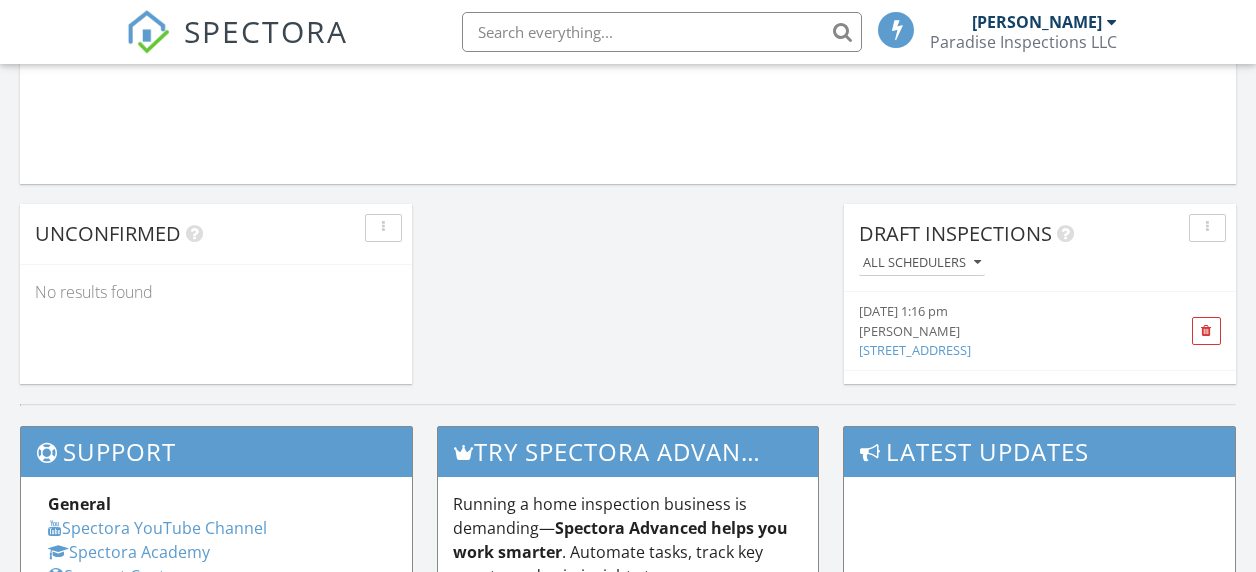 scroll, scrollTop: 1696, scrollLeft: 0, axis: vertical 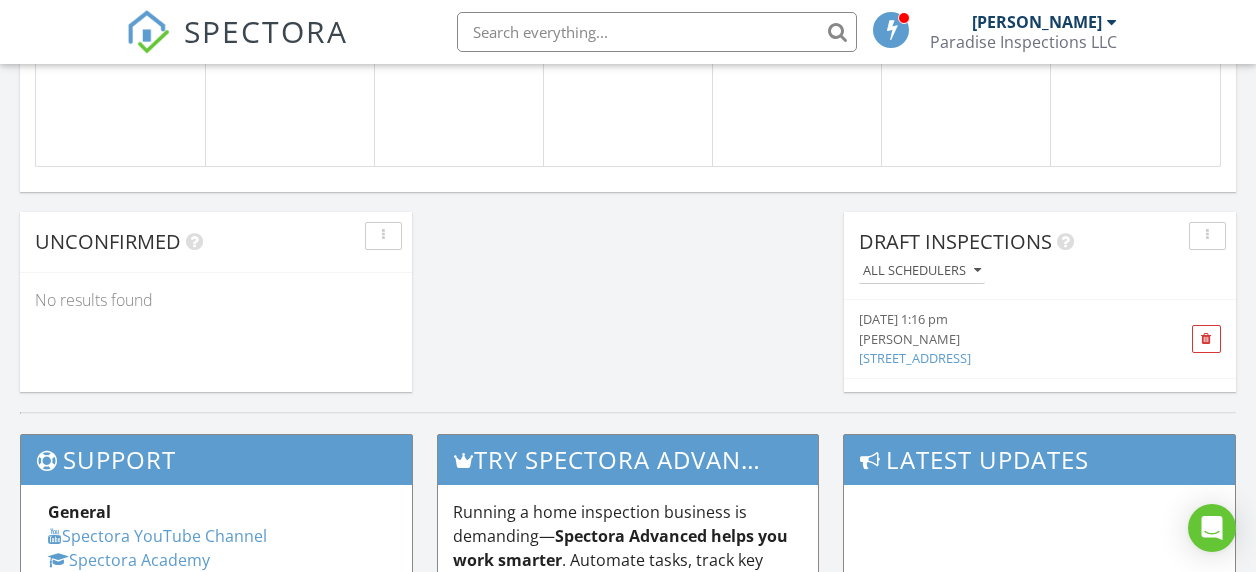 click on "4290 Randypaar St, Port Charlotte, FL" at bounding box center (915, 358) 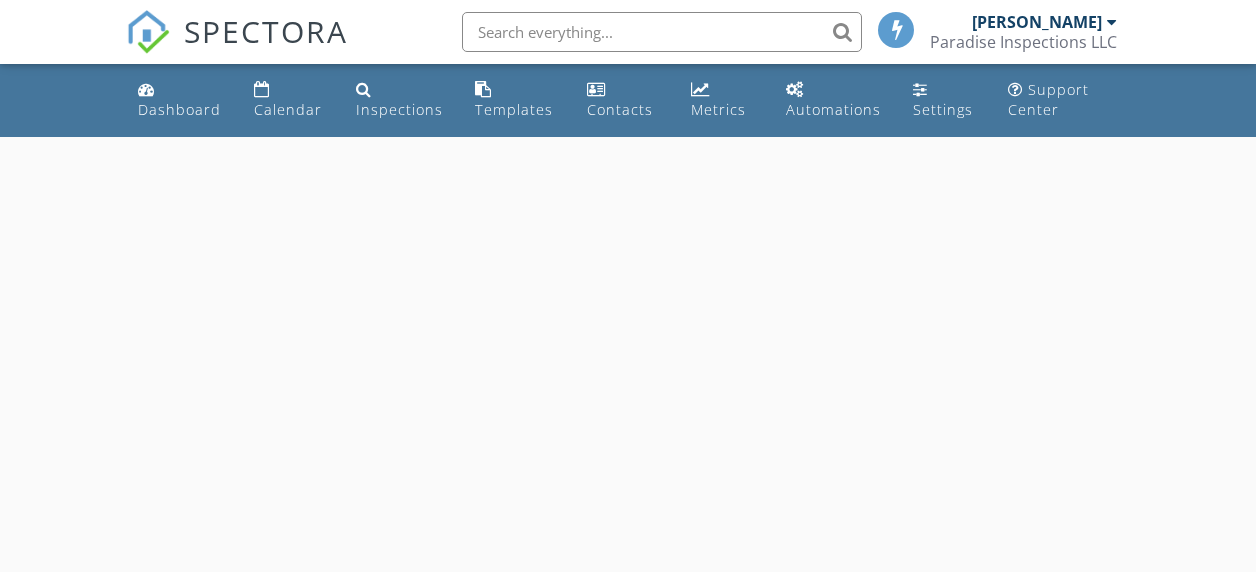 scroll, scrollTop: 0, scrollLeft: 0, axis: both 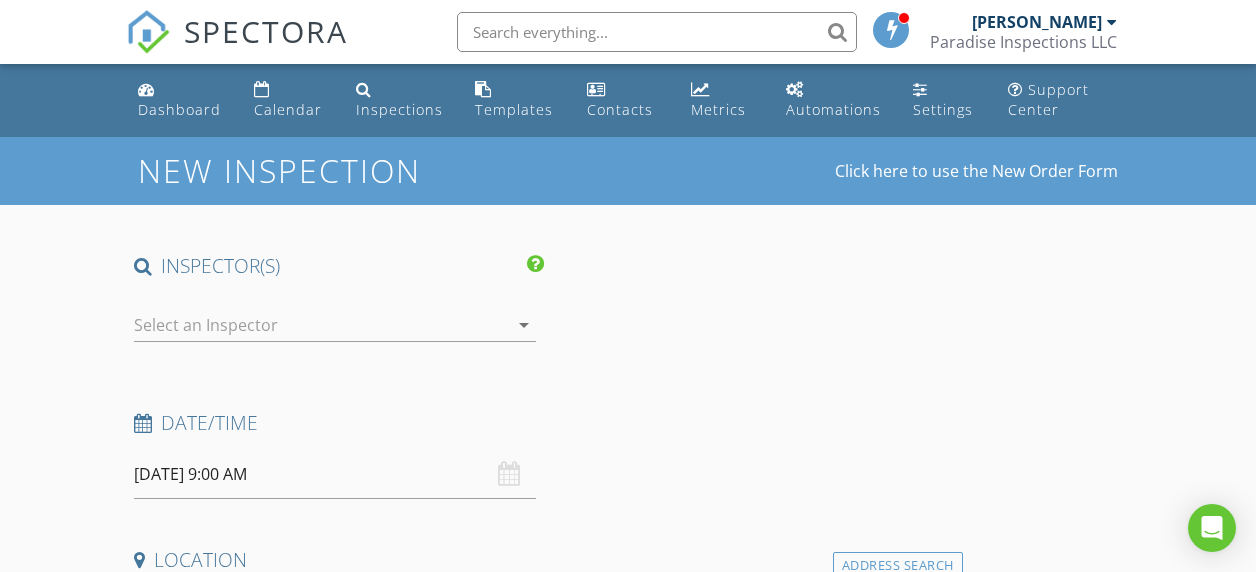 type on "[PERSON_NAME] & [PERSON_NAME]" 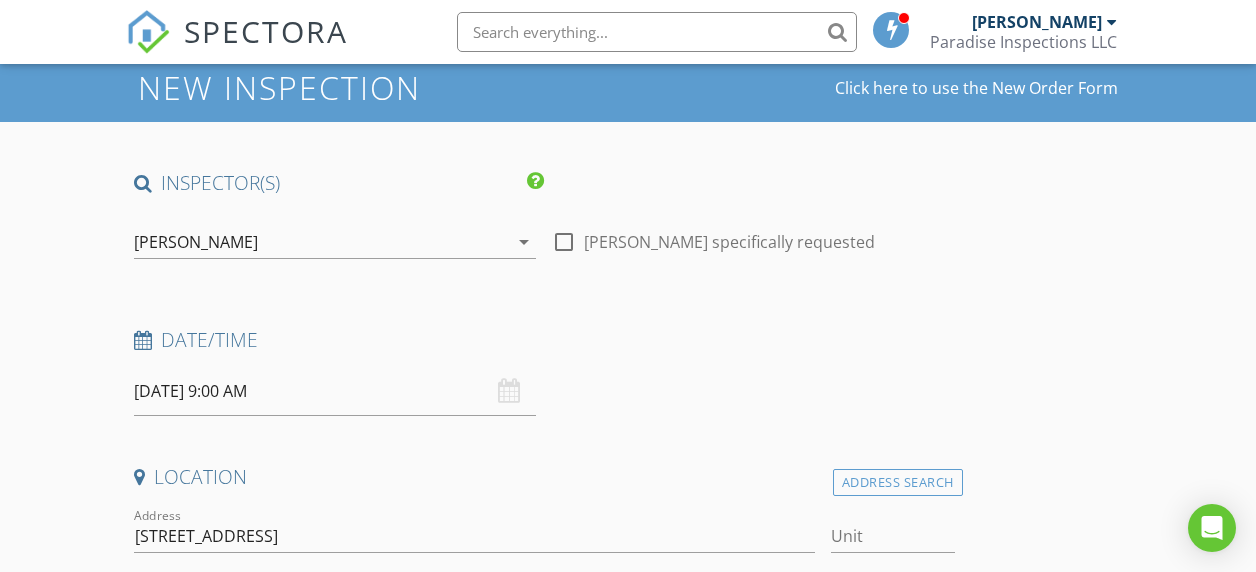 scroll, scrollTop: 118, scrollLeft: 0, axis: vertical 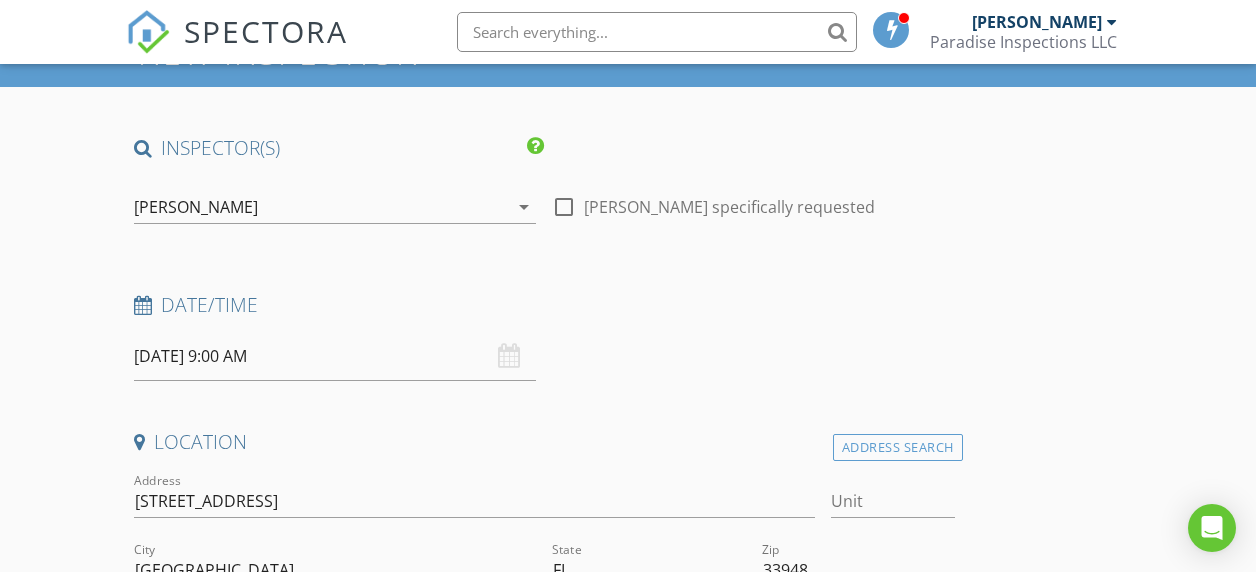 click on "[DATE] 9:00 AM" at bounding box center (335, 356) 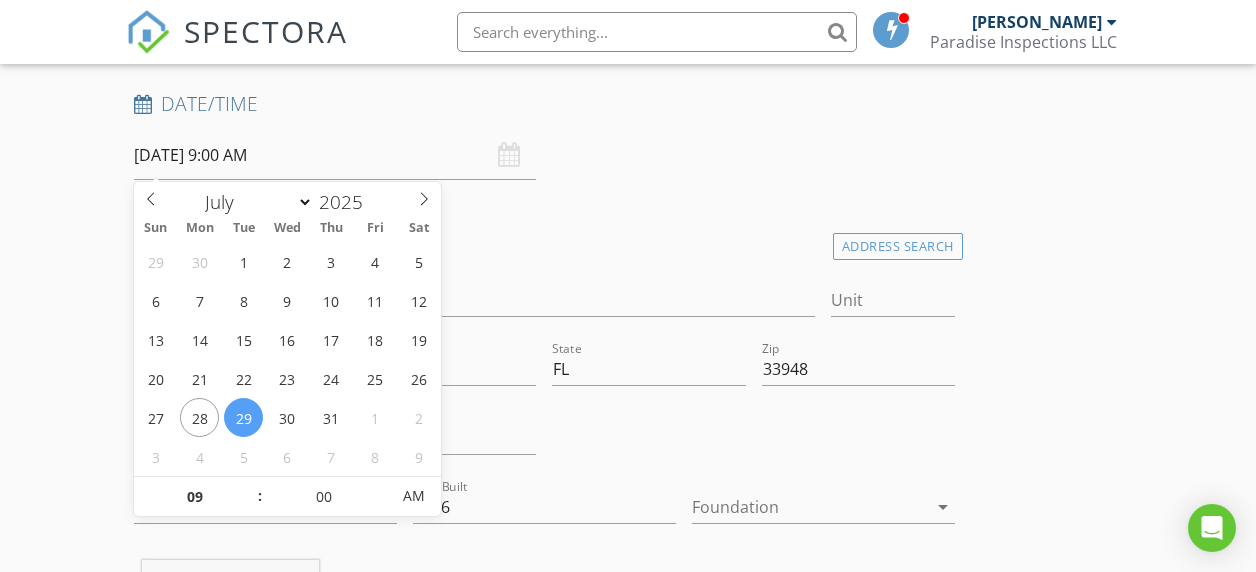 scroll, scrollTop: 326, scrollLeft: 0, axis: vertical 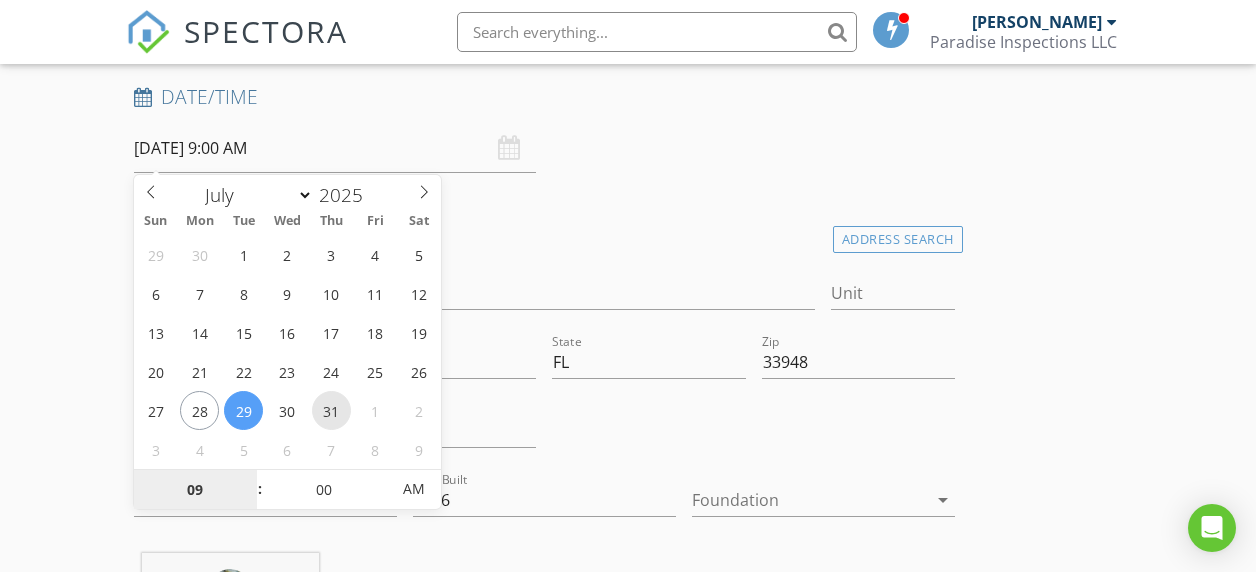 type on "[DATE] 9:00 AM" 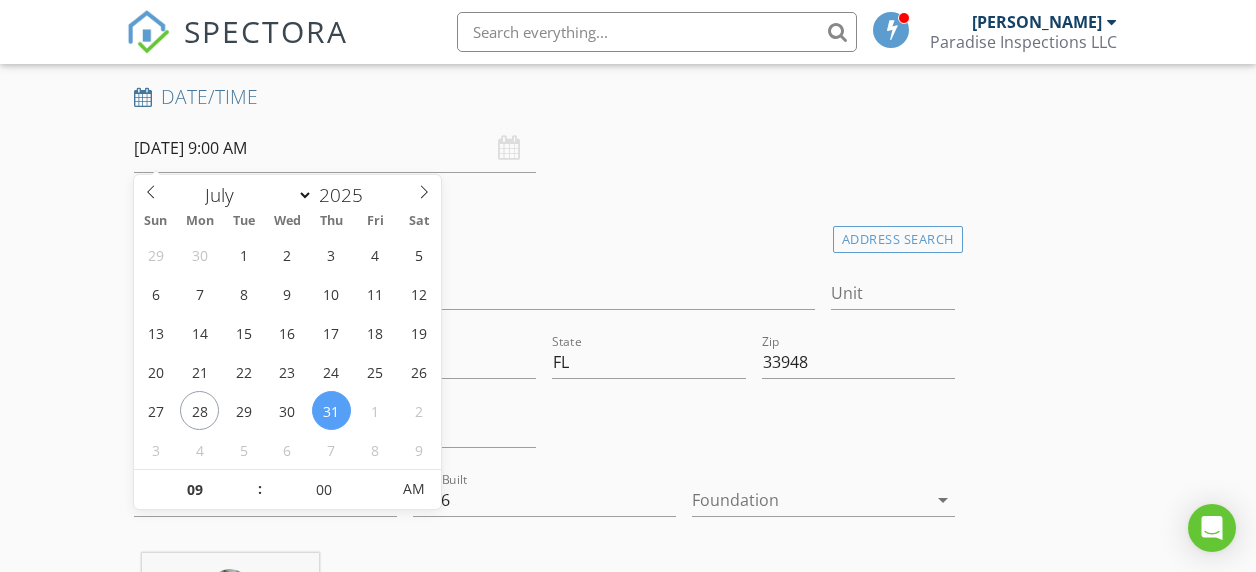 click on "Location" at bounding box center (544, 241) 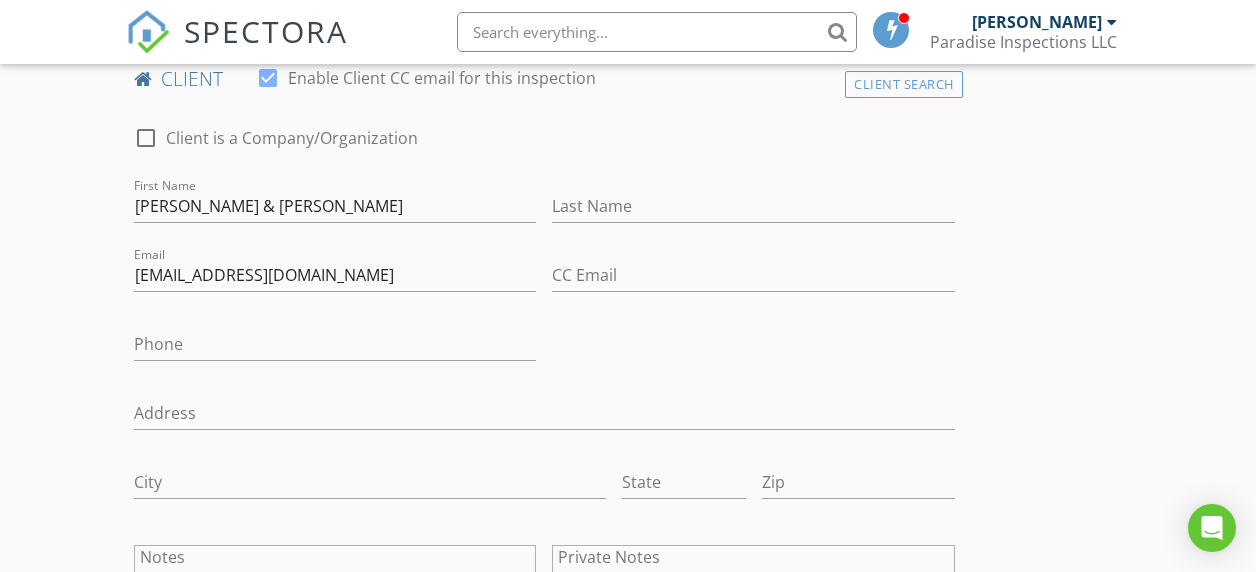 scroll, scrollTop: 1043, scrollLeft: 0, axis: vertical 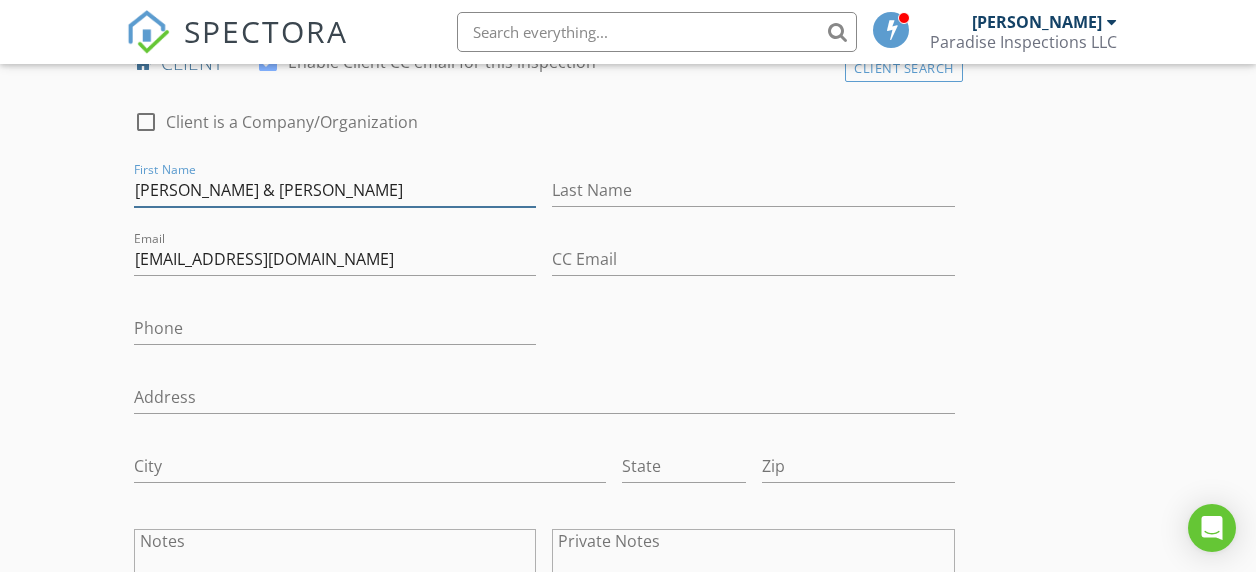drag, startPoint x: 213, startPoint y: 189, endPoint x: 304, endPoint y: 194, distance: 91.13726 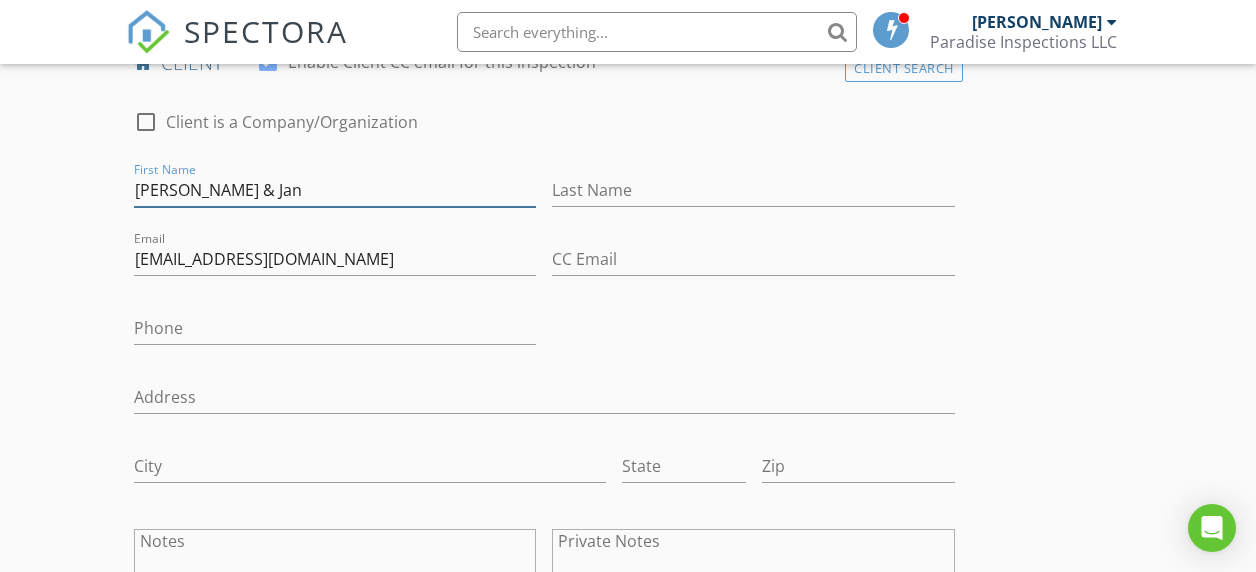 type on "[PERSON_NAME] & Jan" 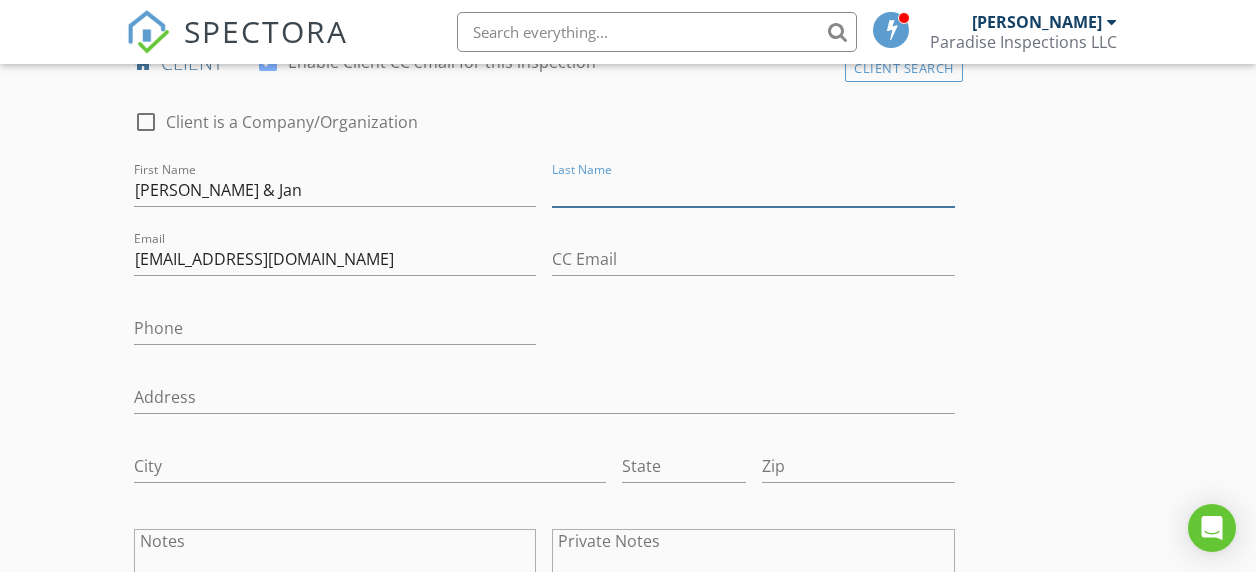 paste on "[PERSON_NAME]" 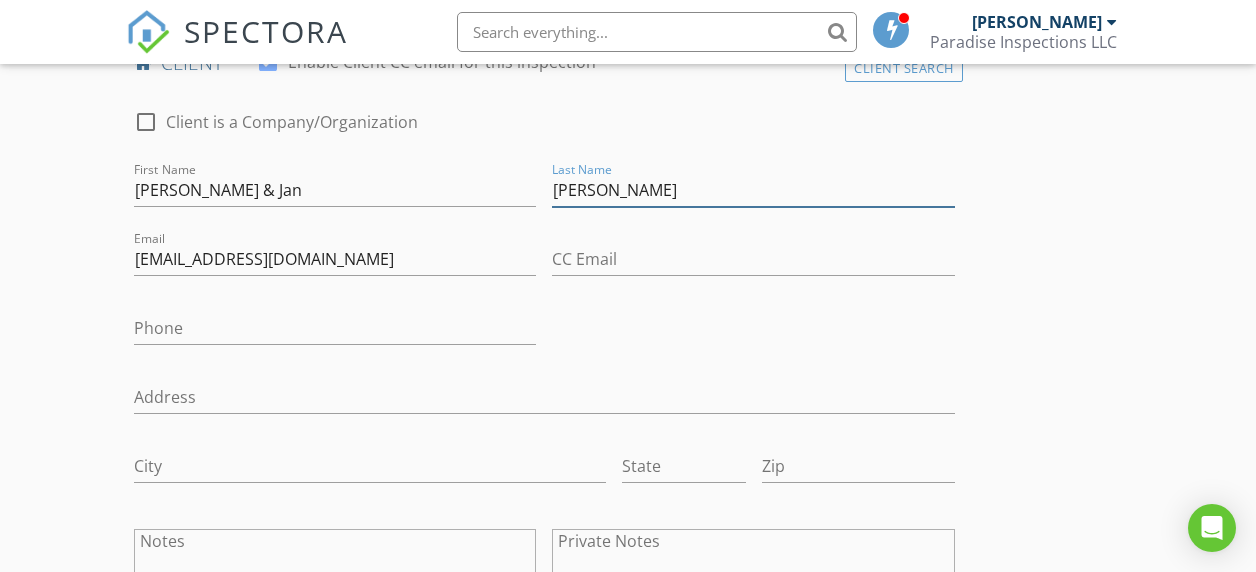 type on "[PERSON_NAME]" 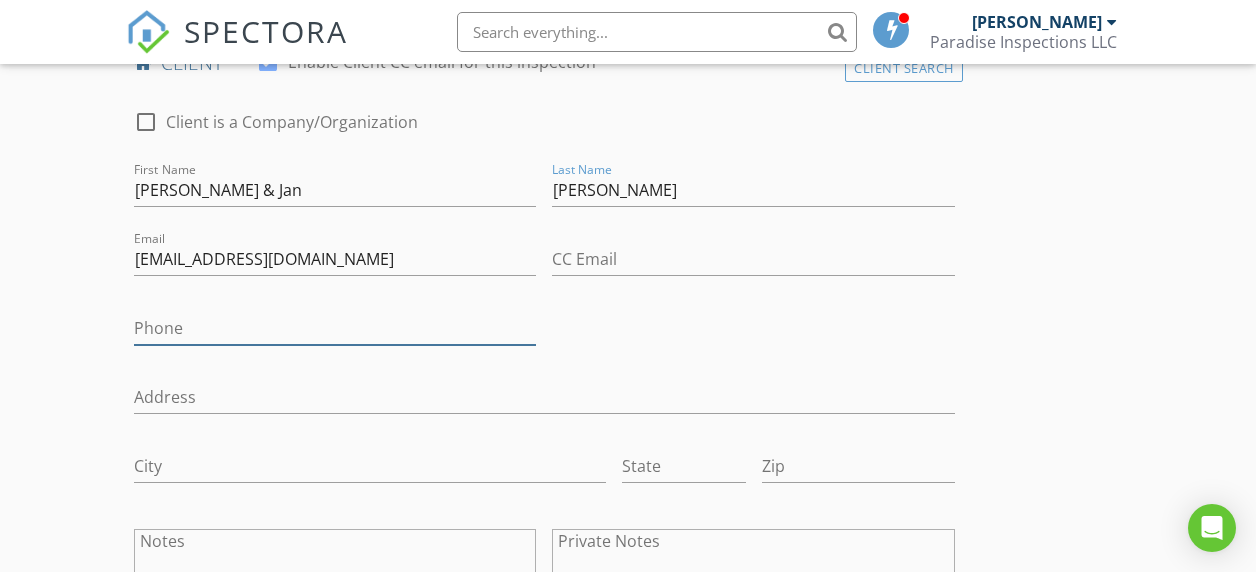 click on "Phone" at bounding box center [335, 328] 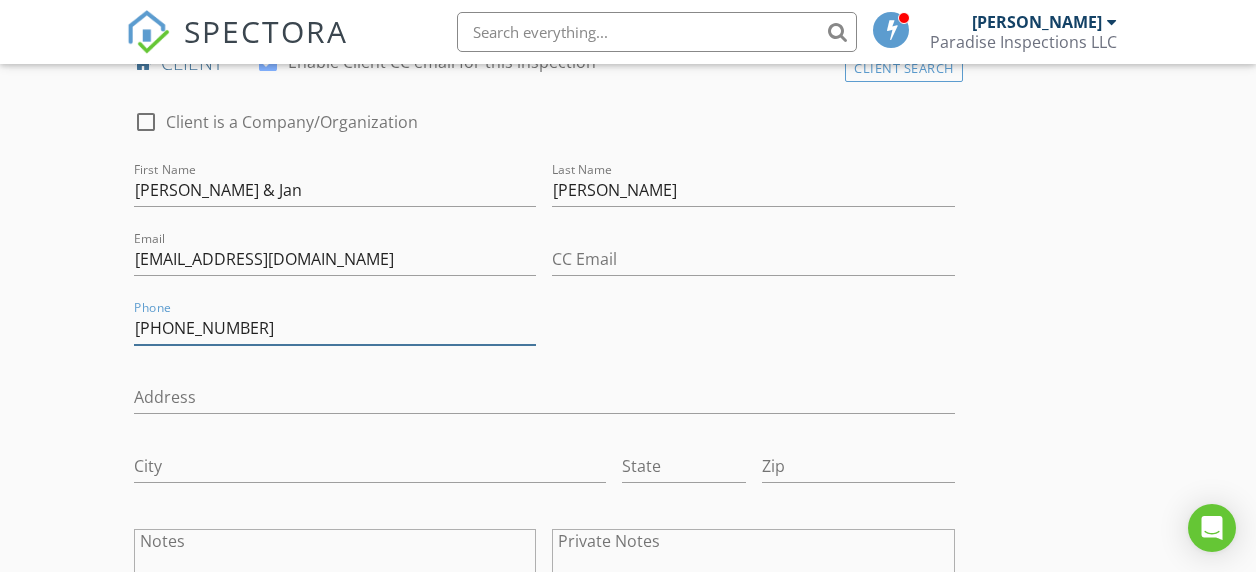 type on "[PHONE_NUMBER]" 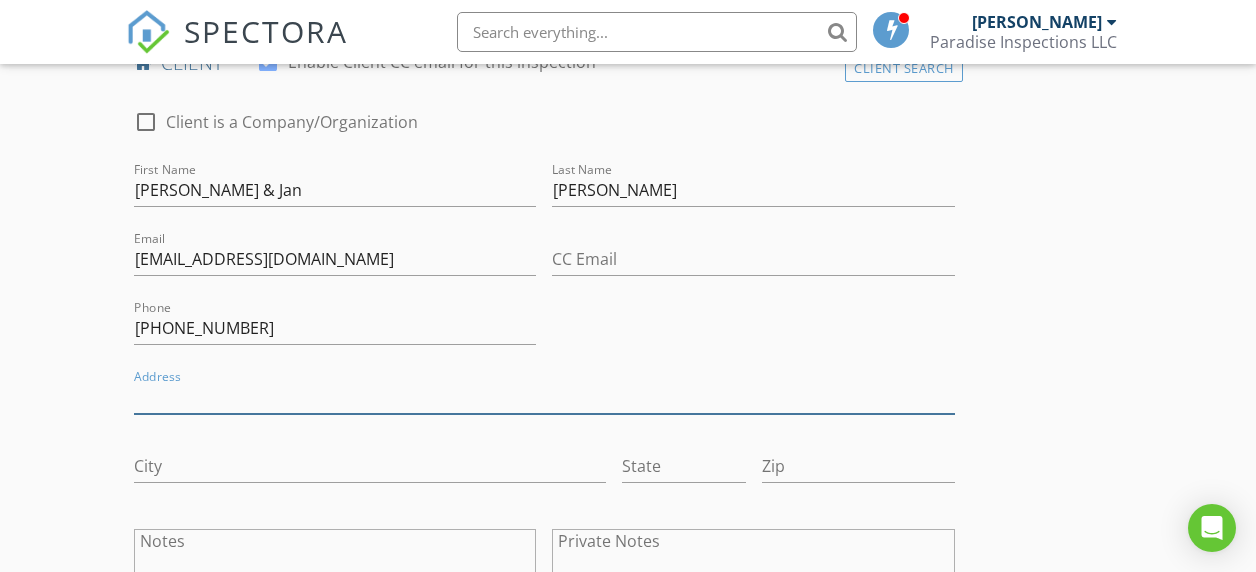 click on "Address" at bounding box center [544, 397] 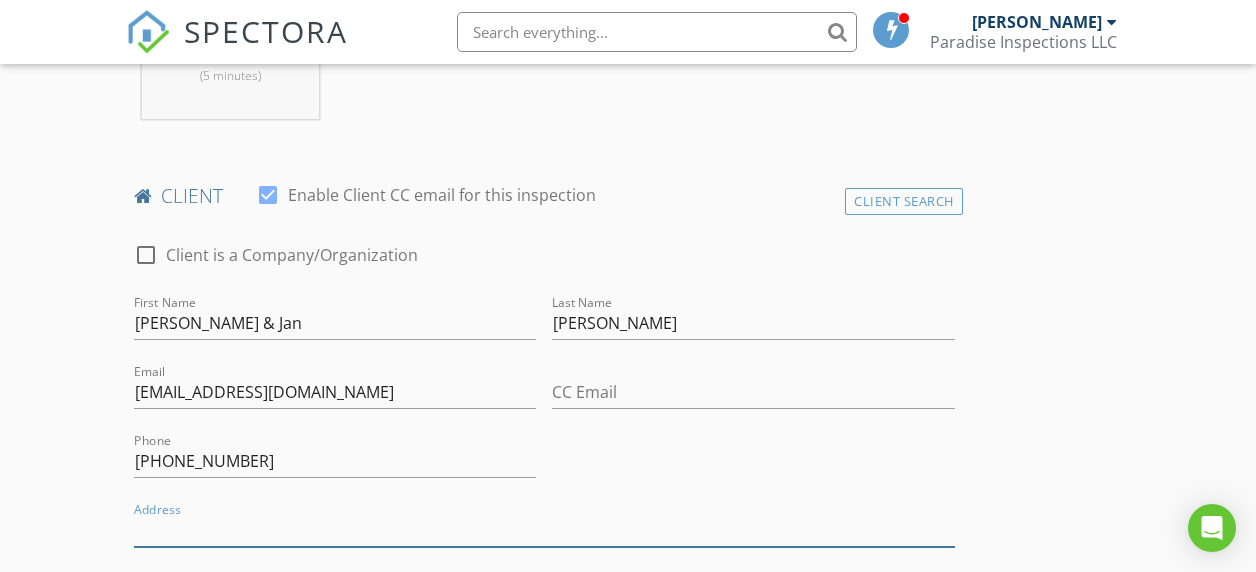 scroll, scrollTop: 896, scrollLeft: 0, axis: vertical 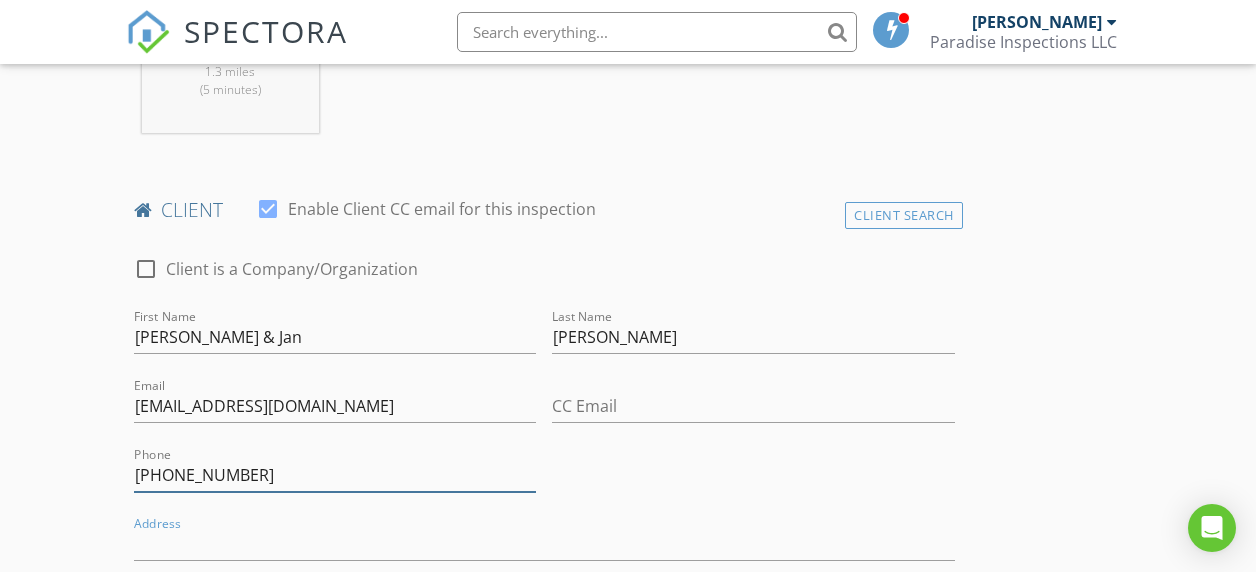 click on "[PHONE_NUMBER]" at bounding box center [335, 475] 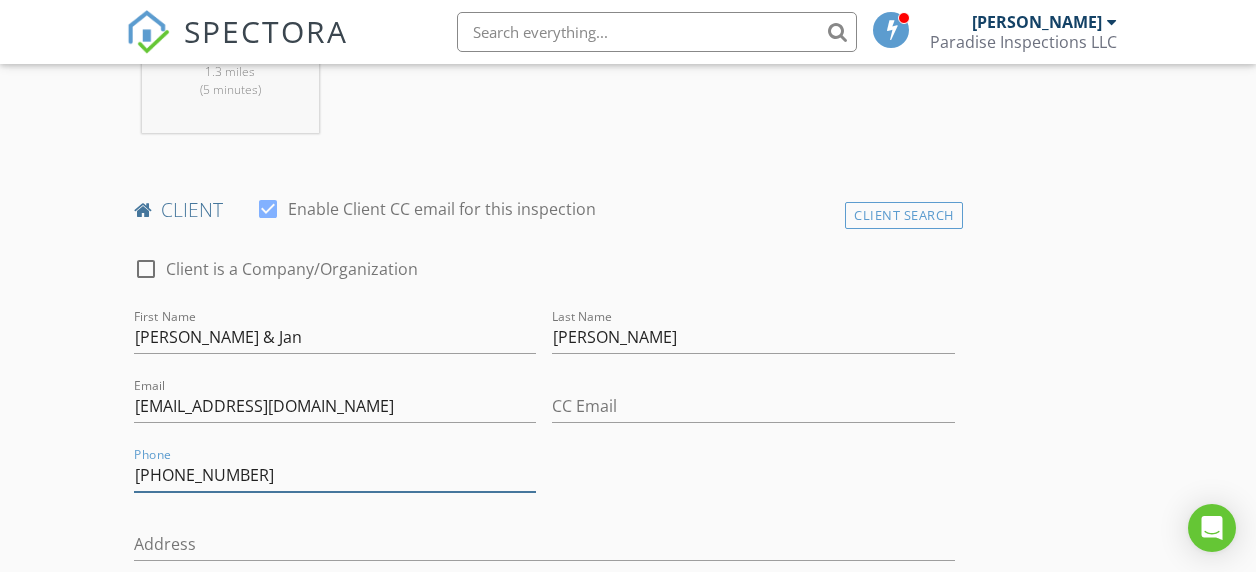 click on "[PHONE_NUMBER]" at bounding box center (335, 475) 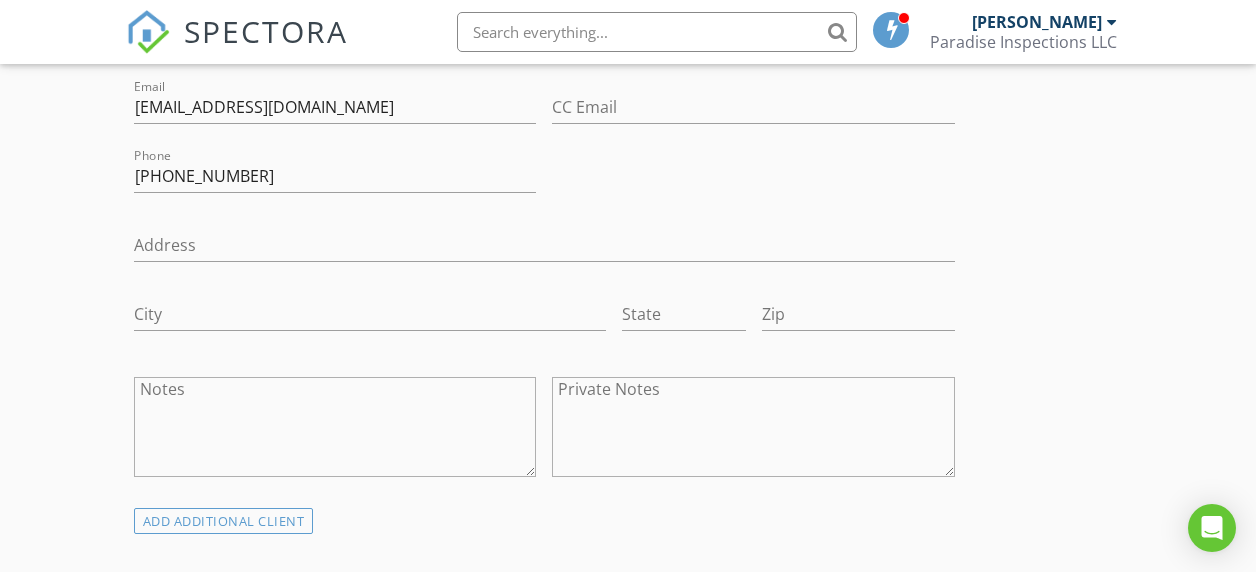 scroll, scrollTop: 1178, scrollLeft: 0, axis: vertical 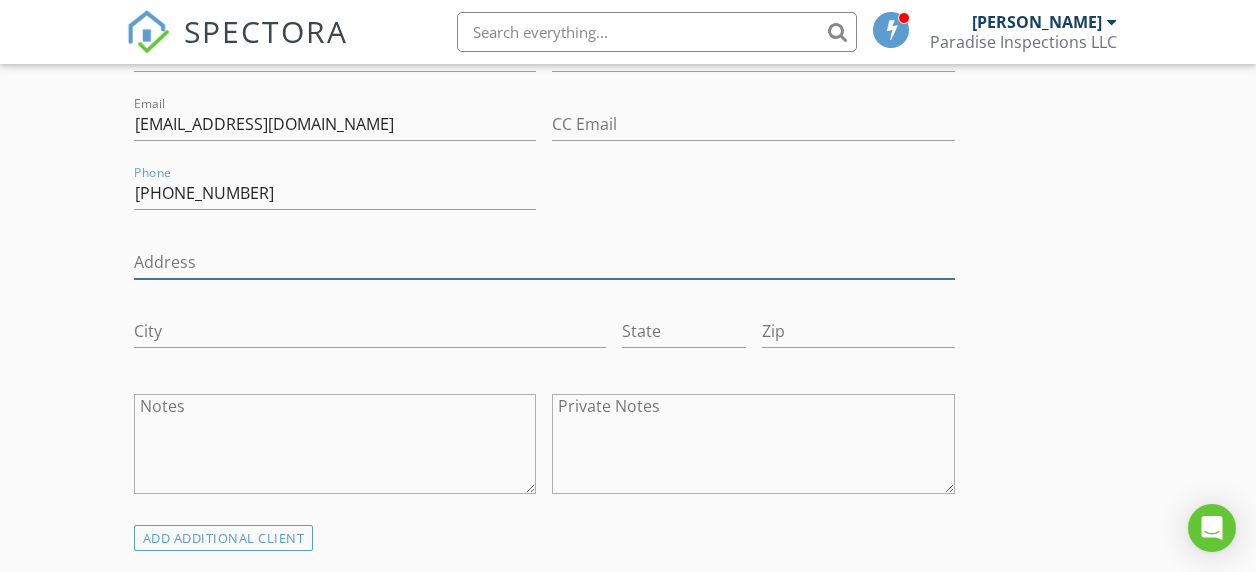 click on "Address" at bounding box center (544, 262) 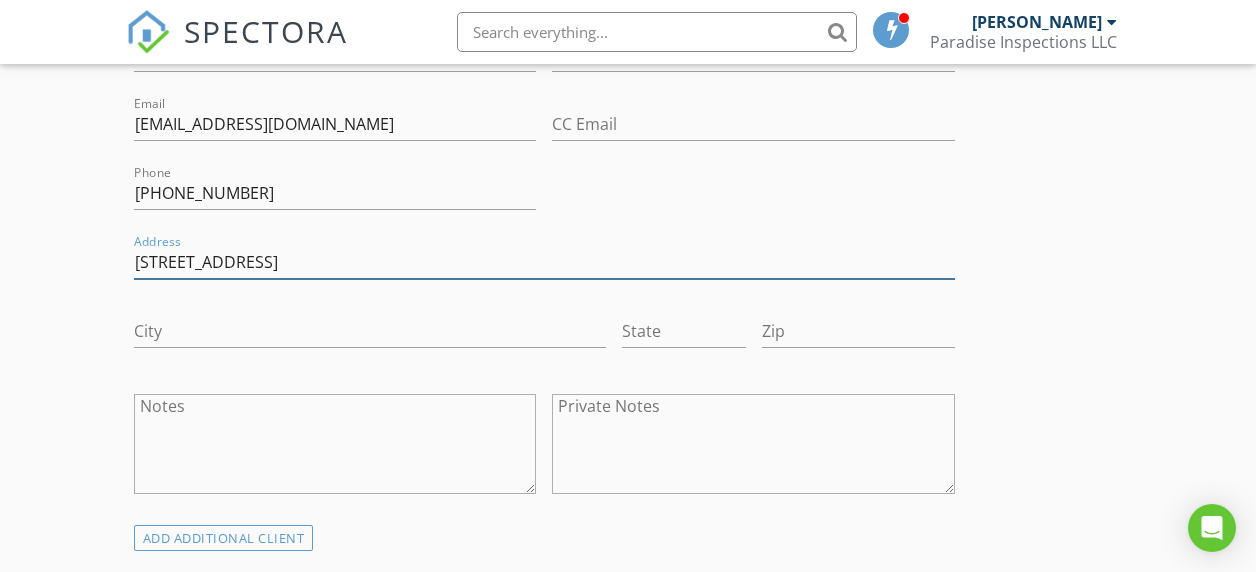 type on "[STREET_ADDRESS]" 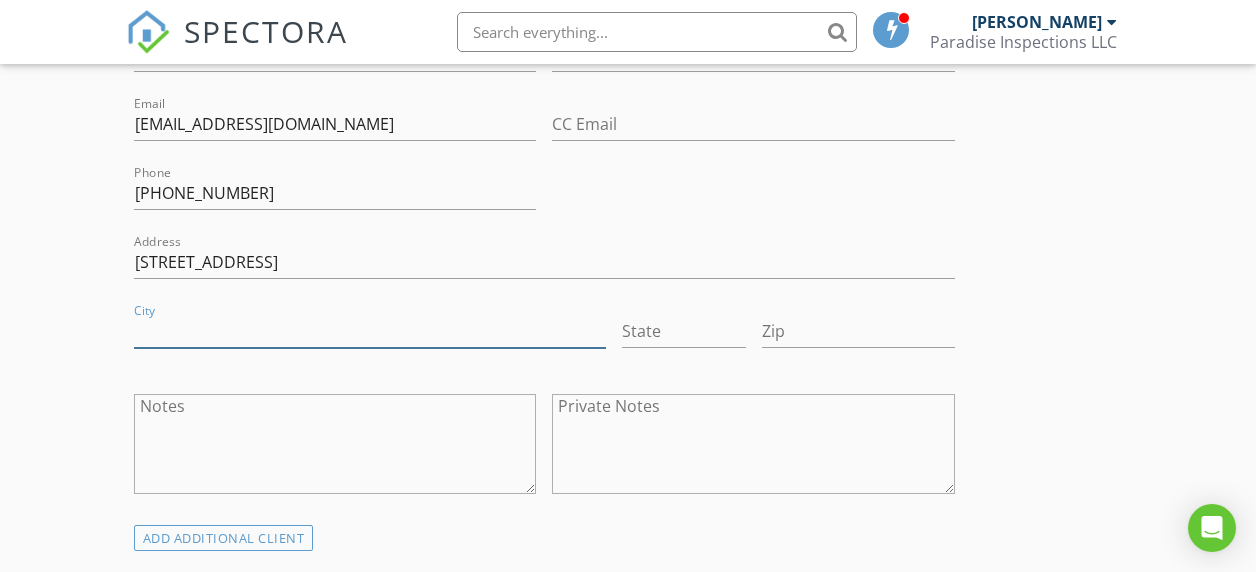 click on "City" at bounding box center [370, 331] 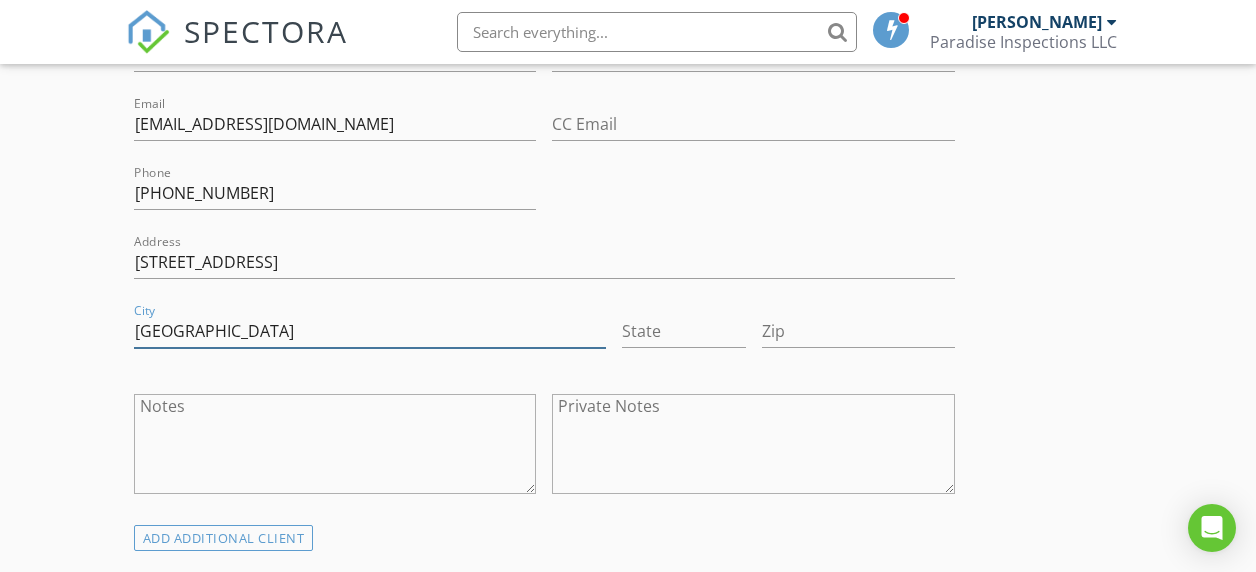 type on "[GEOGRAPHIC_DATA]" 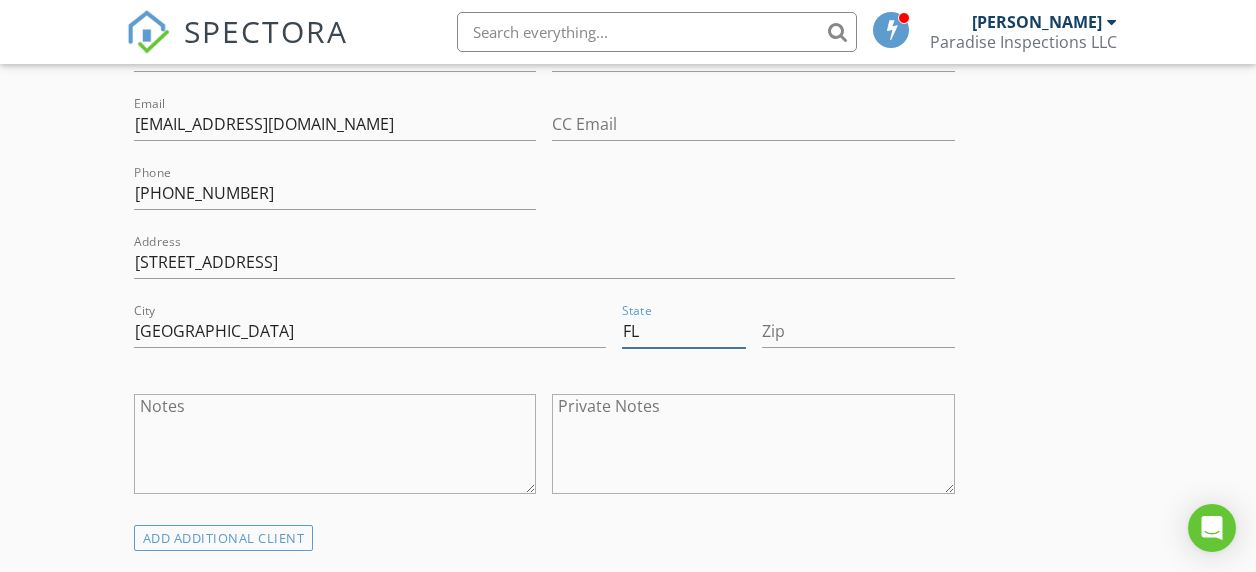 type on "FL" 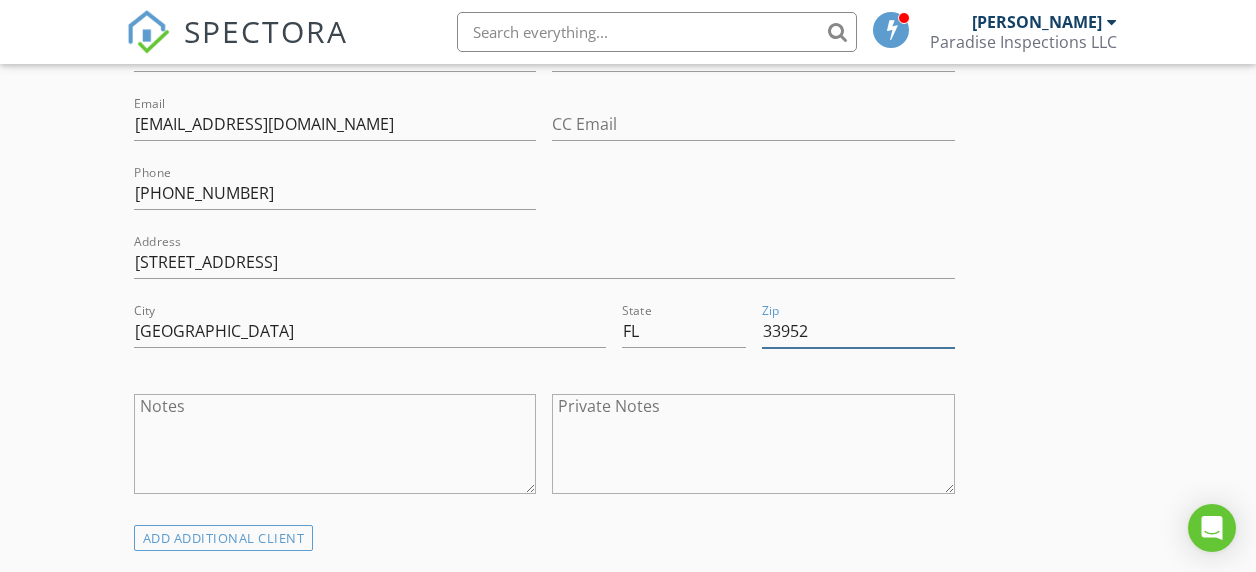 type on "33952" 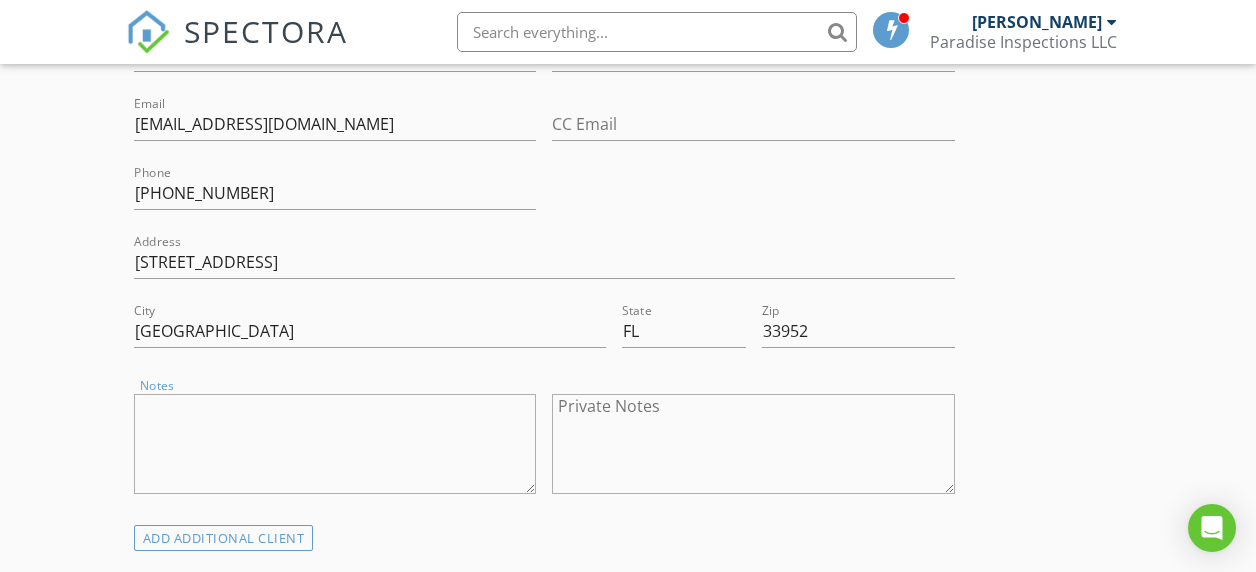click on "Notes" at bounding box center (335, 444) 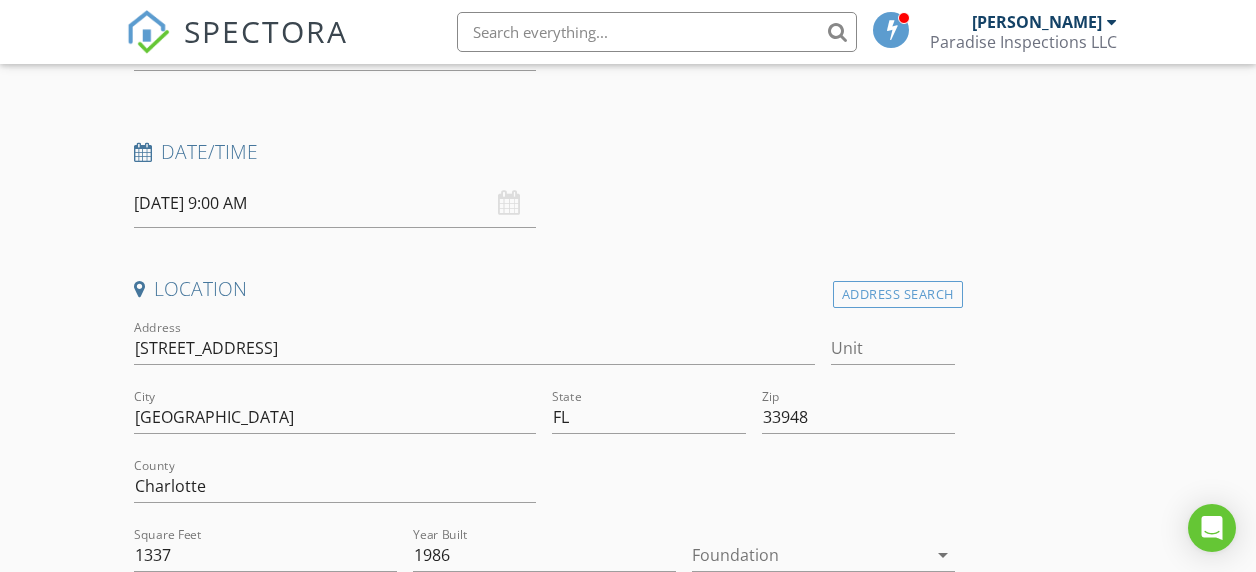 scroll, scrollTop: 302, scrollLeft: 0, axis: vertical 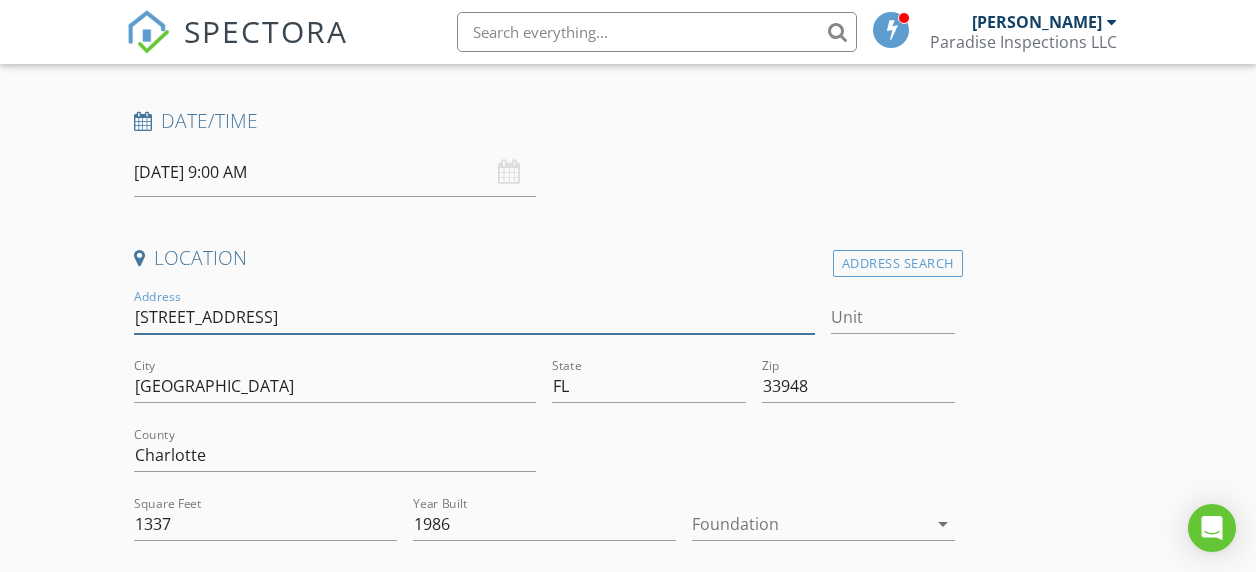 drag, startPoint x: 294, startPoint y: 315, endPoint x: 135, endPoint y: 314, distance: 159.00314 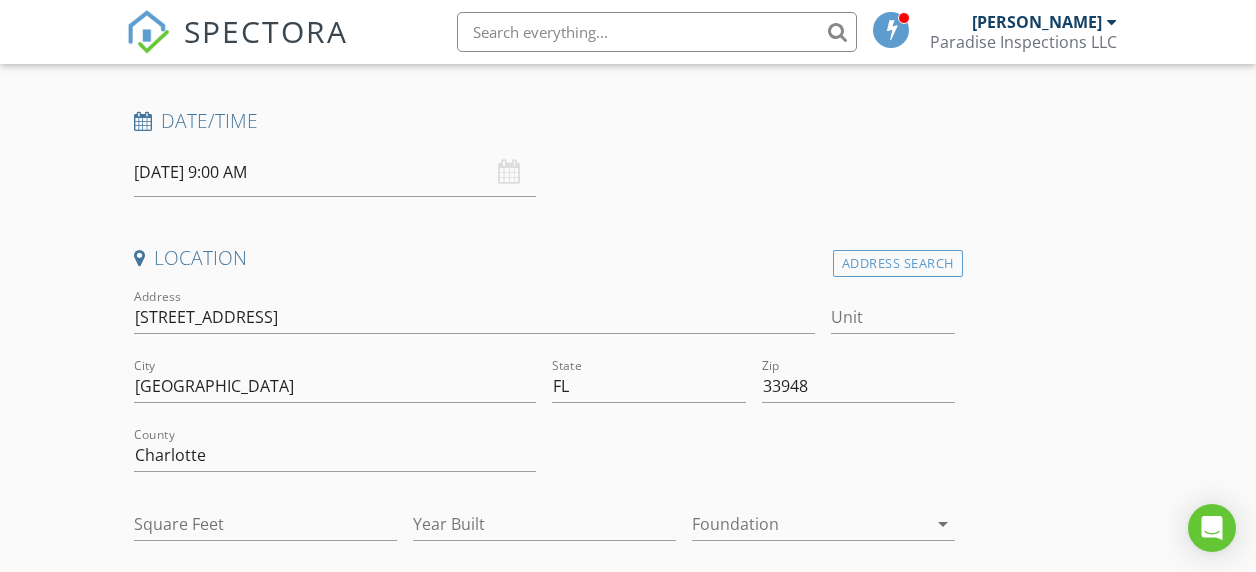 type on "1337" 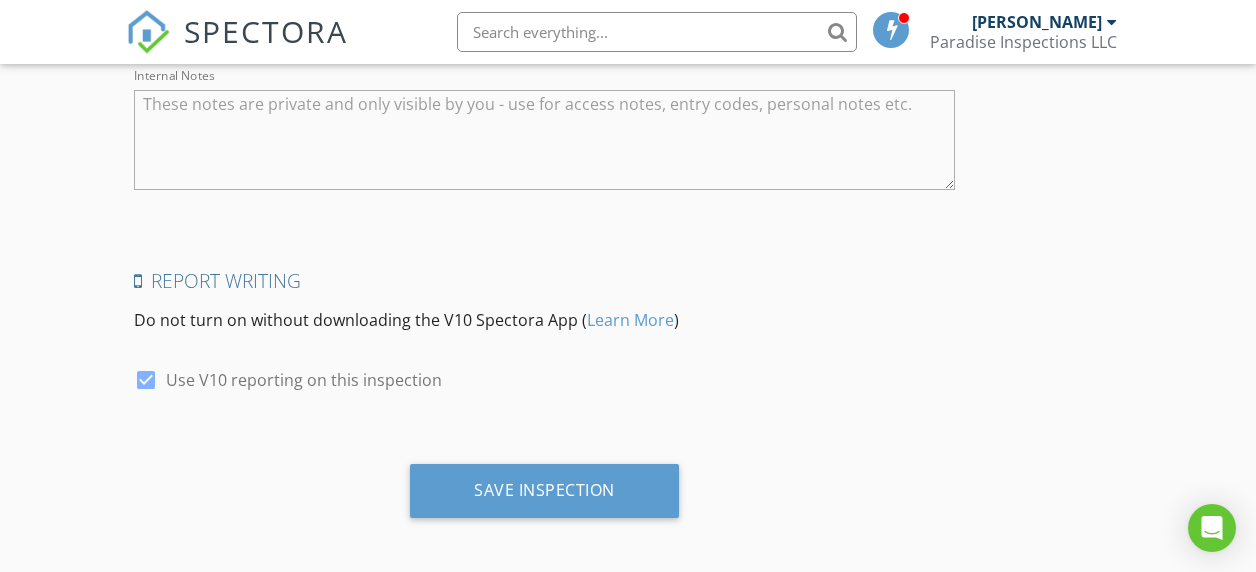 scroll, scrollTop: 3618, scrollLeft: 0, axis: vertical 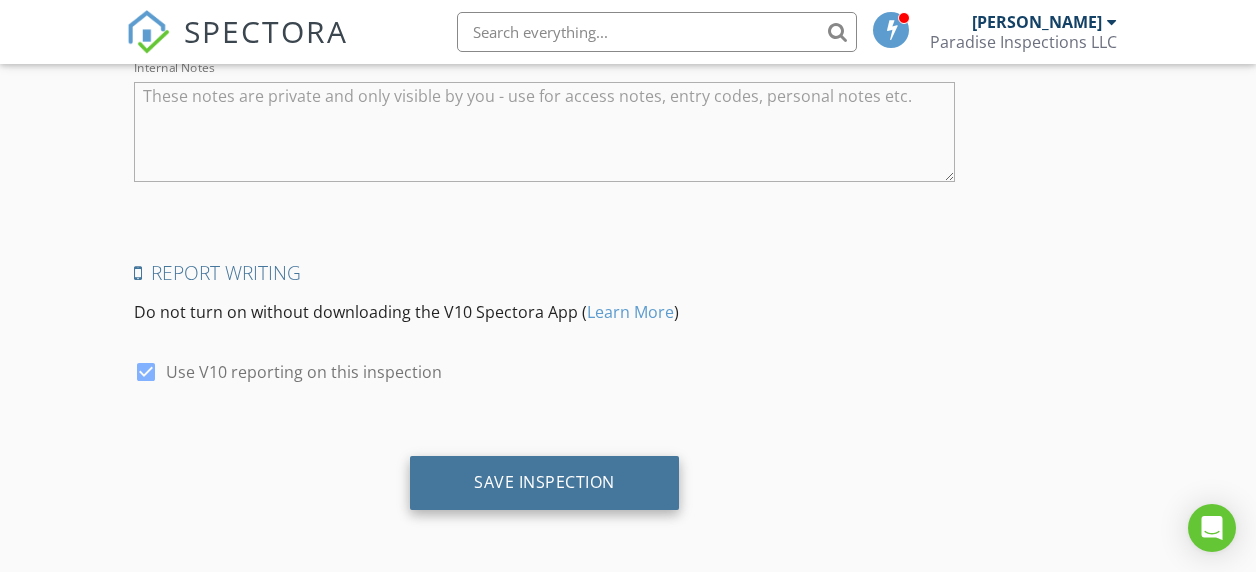 click on "Save Inspection" at bounding box center (544, 482) 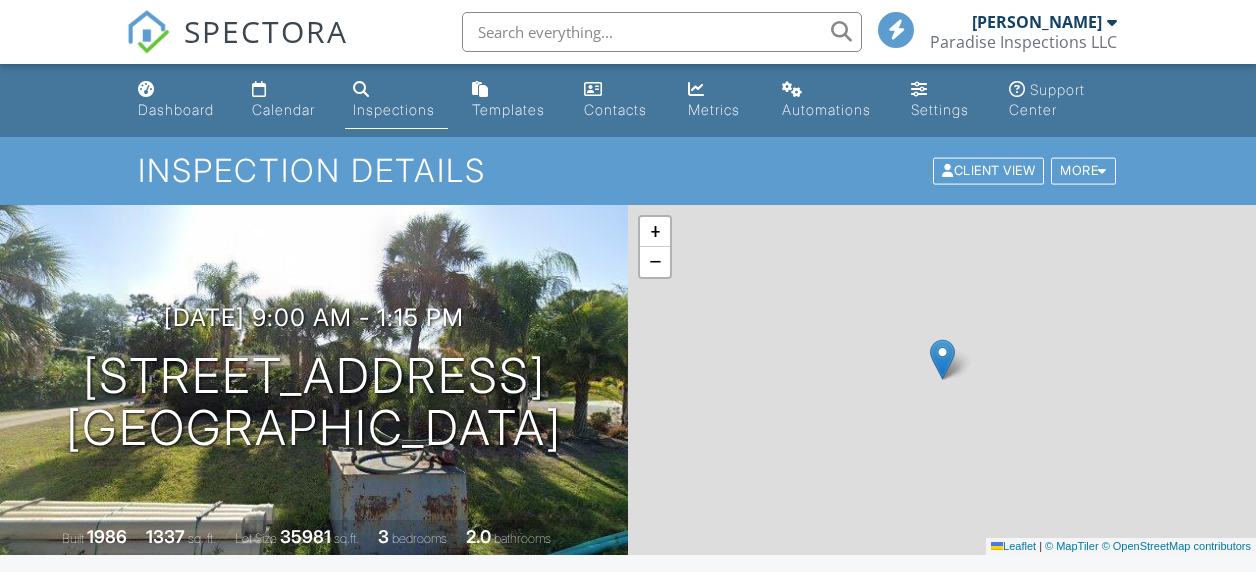 scroll, scrollTop: 0, scrollLeft: 0, axis: both 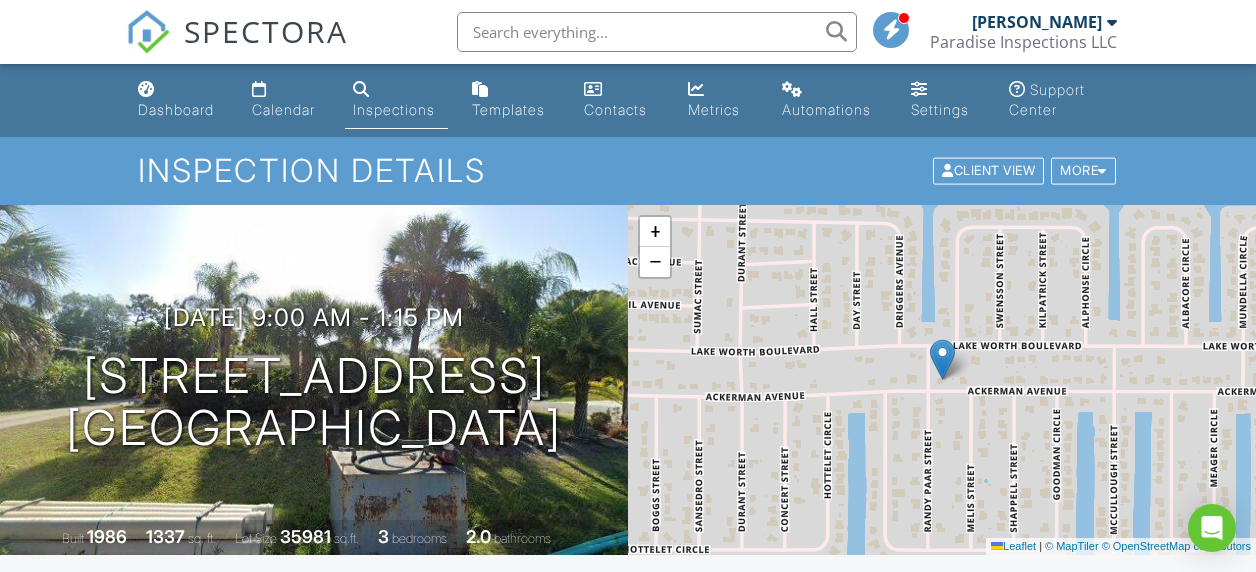 click on "Dashboard" at bounding box center [179, 100] 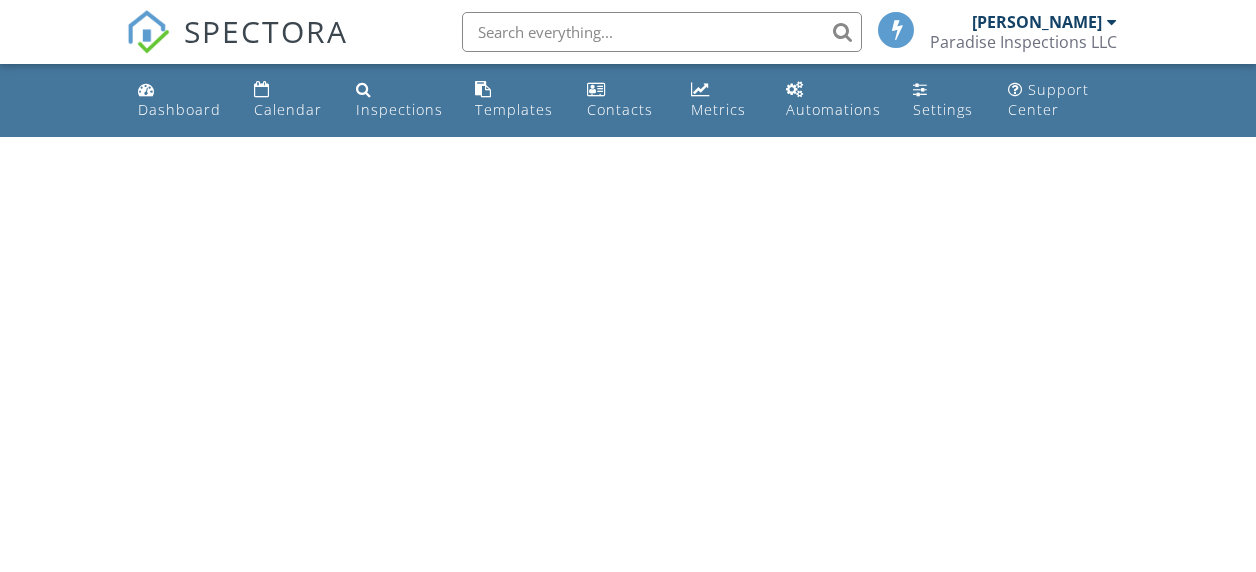 scroll, scrollTop: 0, scrollLeft: 0, axis: both 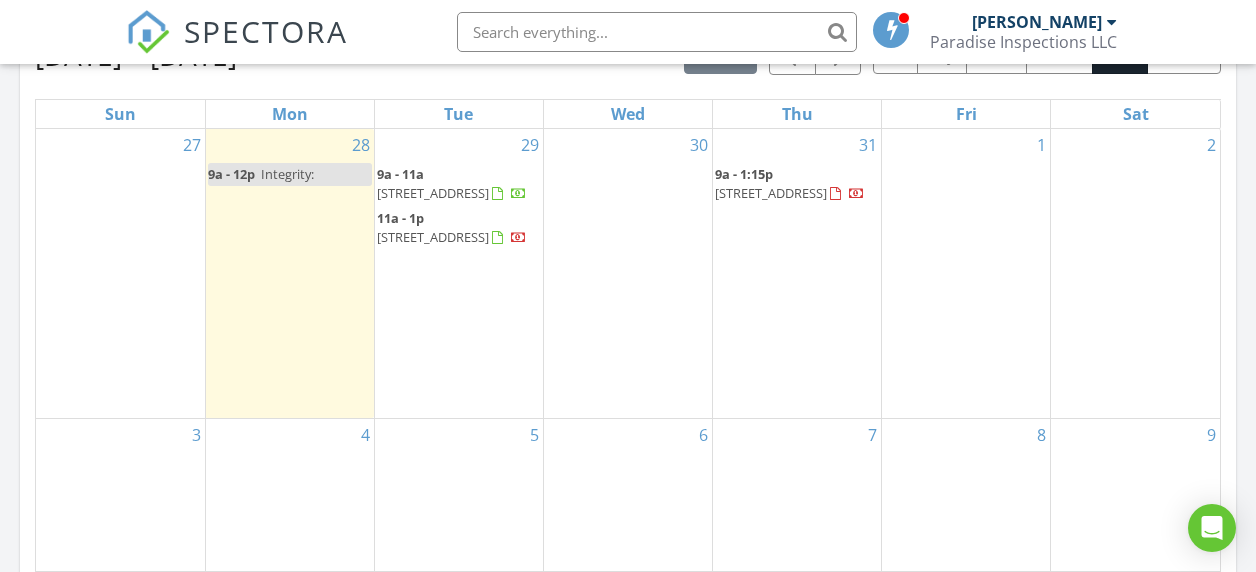 click on "Integrity:" at bounding box center [287, 174] 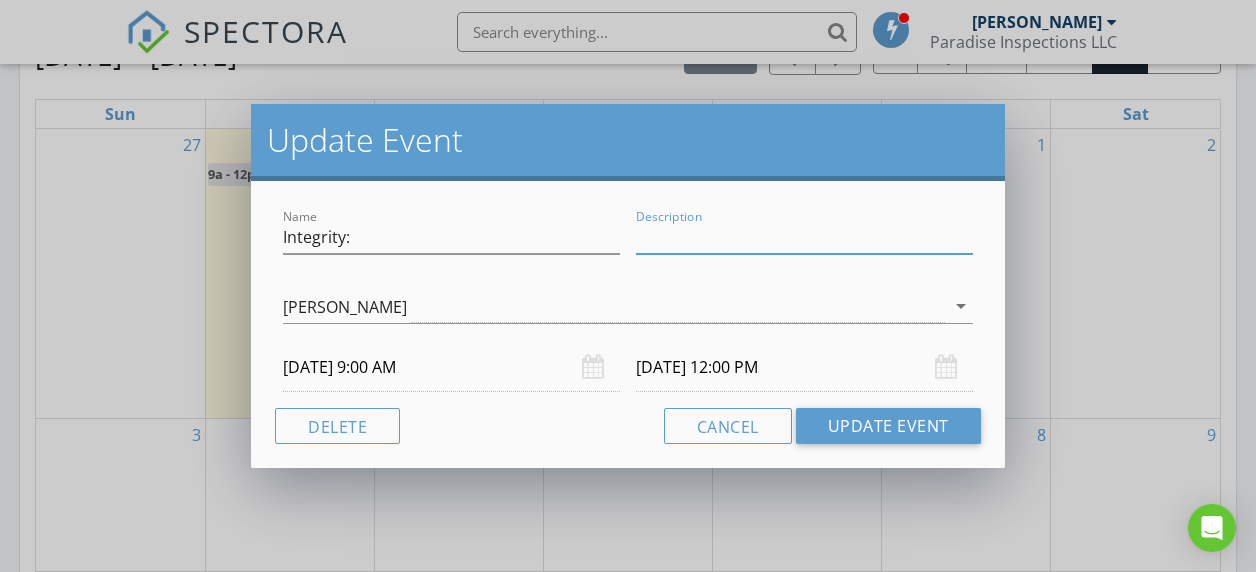 click on "Description" at bounding box center (804, 237) 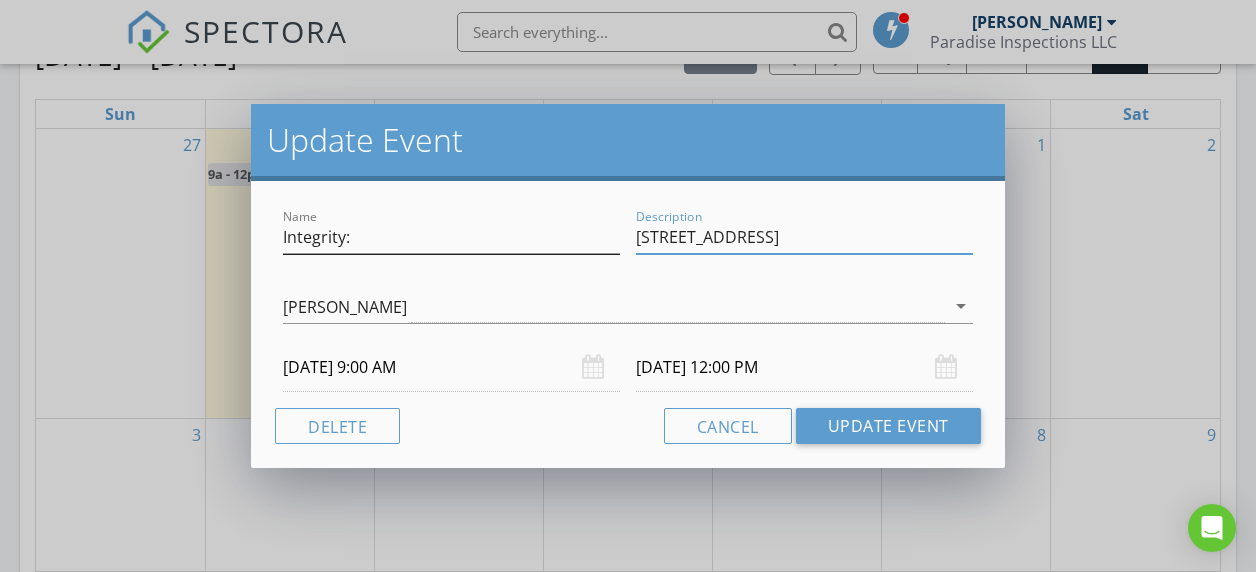type on "93 ROTONDA CIR ROTONDA WEST, FL 33947" 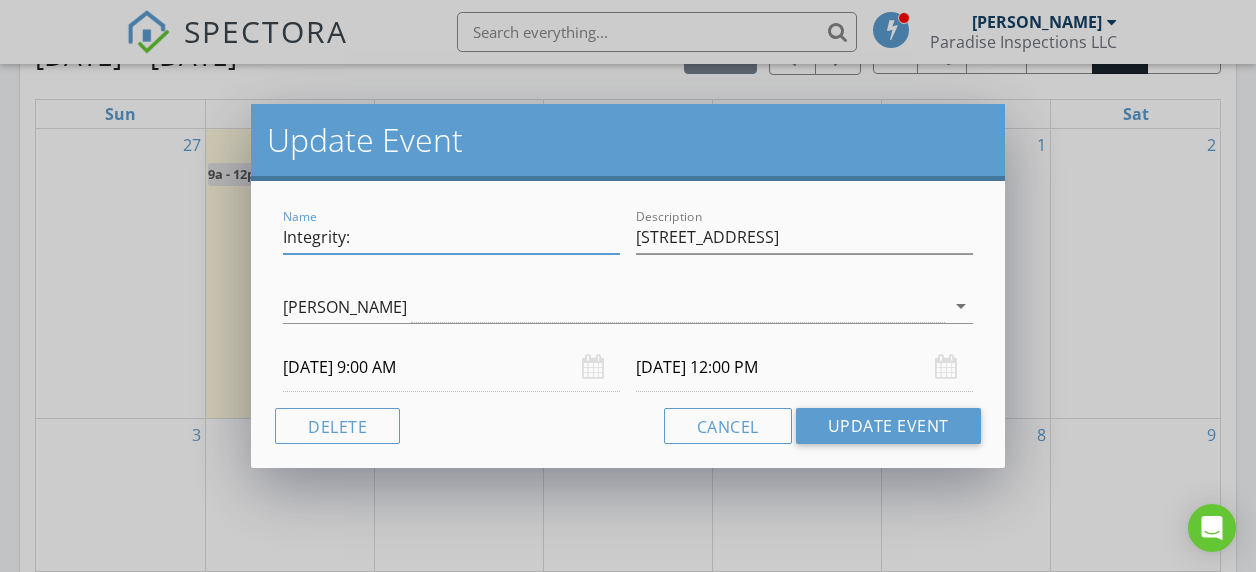 click on "Integrity:" at bounding box center [451, 237] 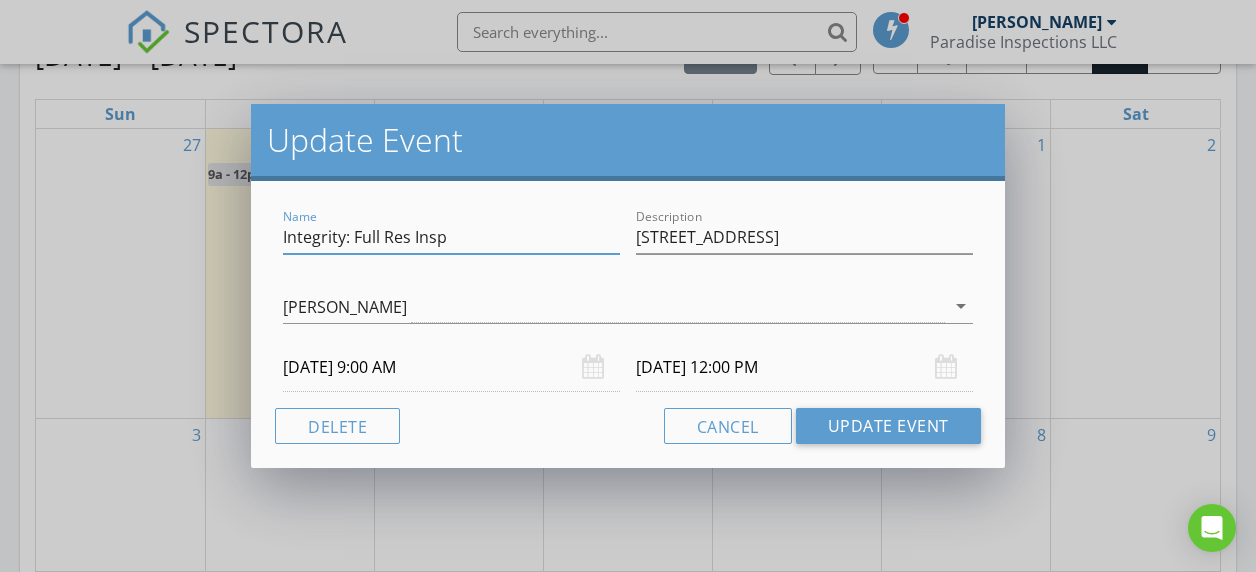 click on "Name Integrity: Full Res Insp" at bounding box center (451, 239) 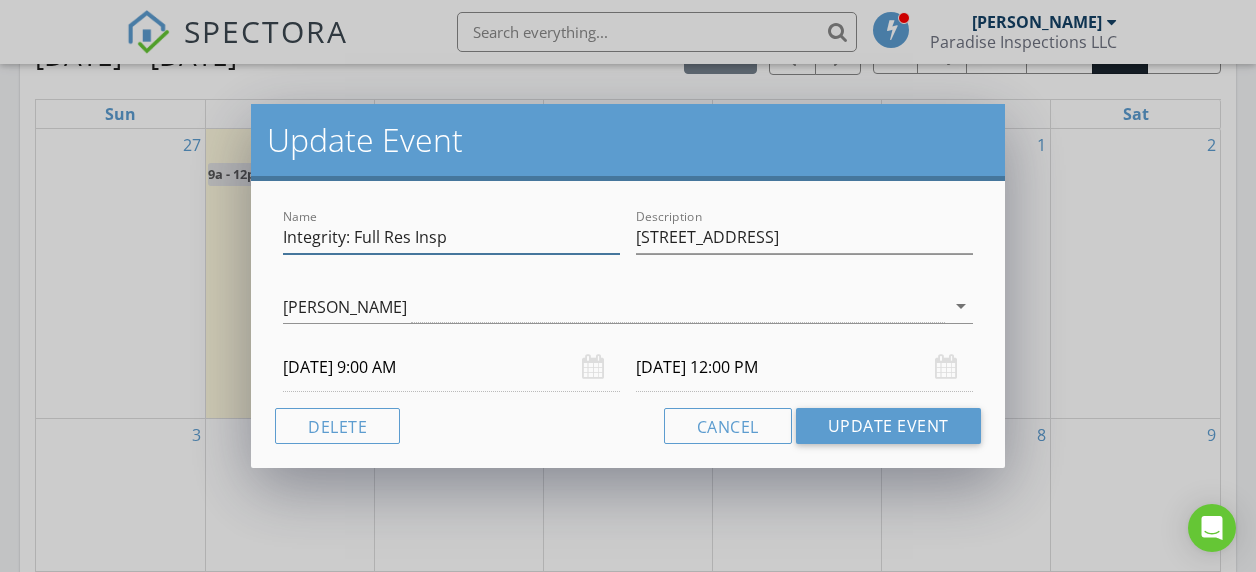 click on "Integrity: Full Res Insp" at bounding box center [451, 237] 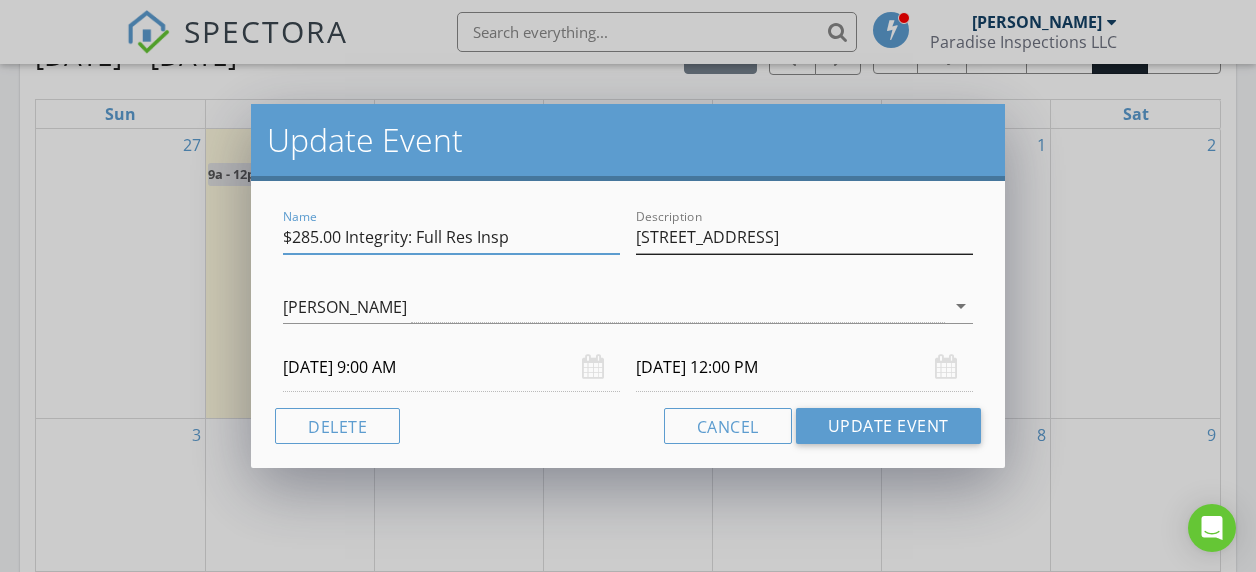 type on "$285.00 Integrity: Full Res Insp" 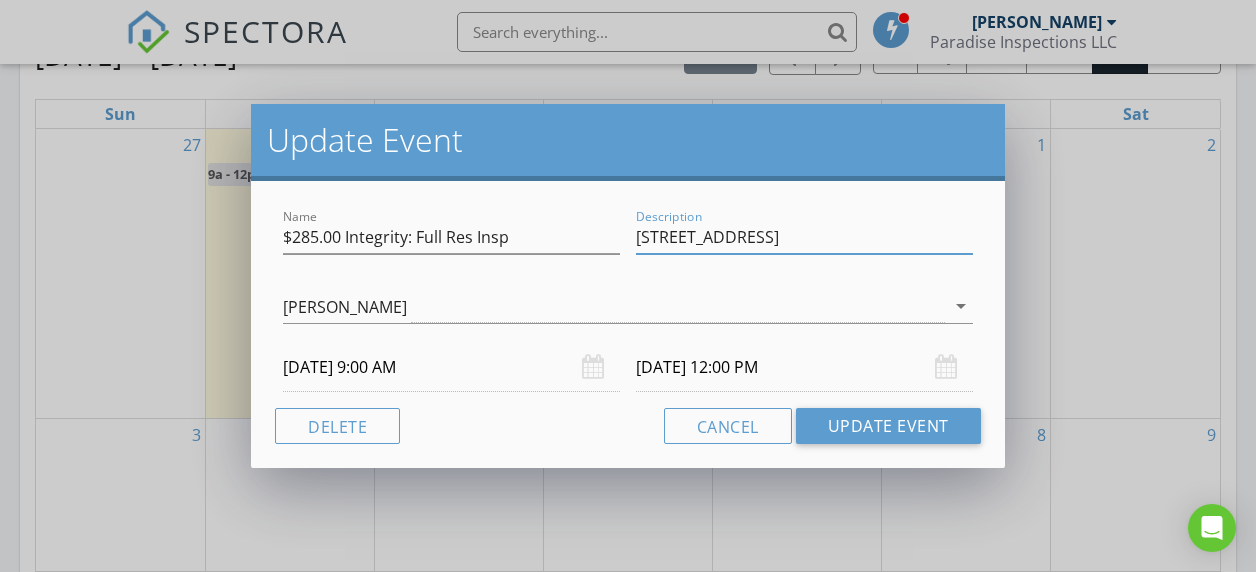 click on "93 ROTONDA CIR ROTONDA WEST, FL 33947" at bounding box center (804, 237) 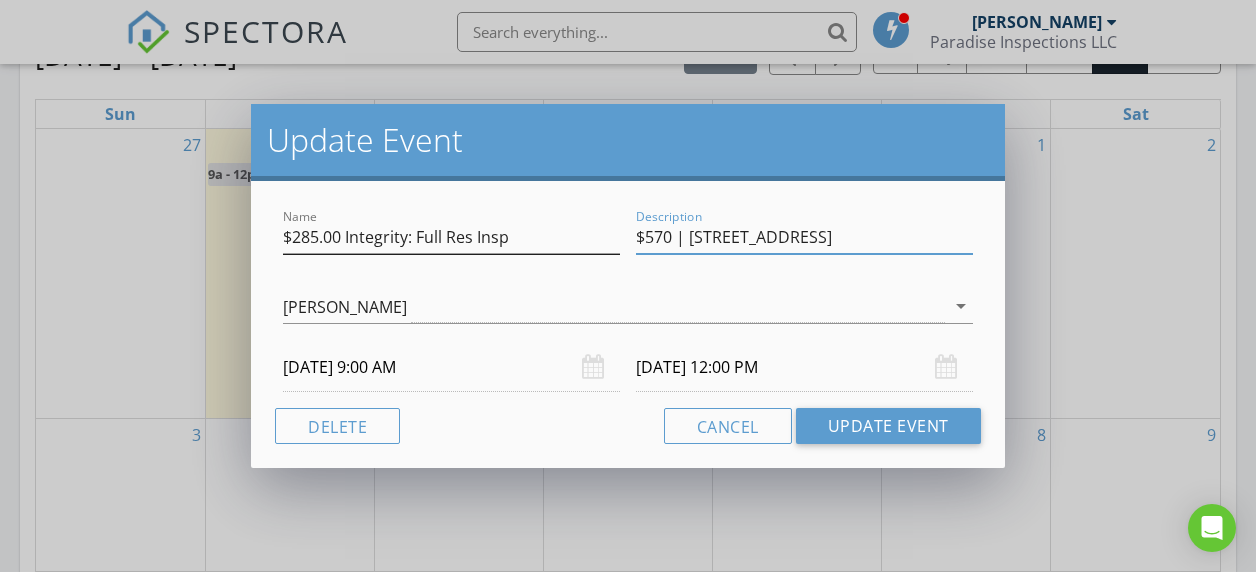 type on "$570 | 93 ROTONDA CIR ROTONDA WEST, FL 33947" 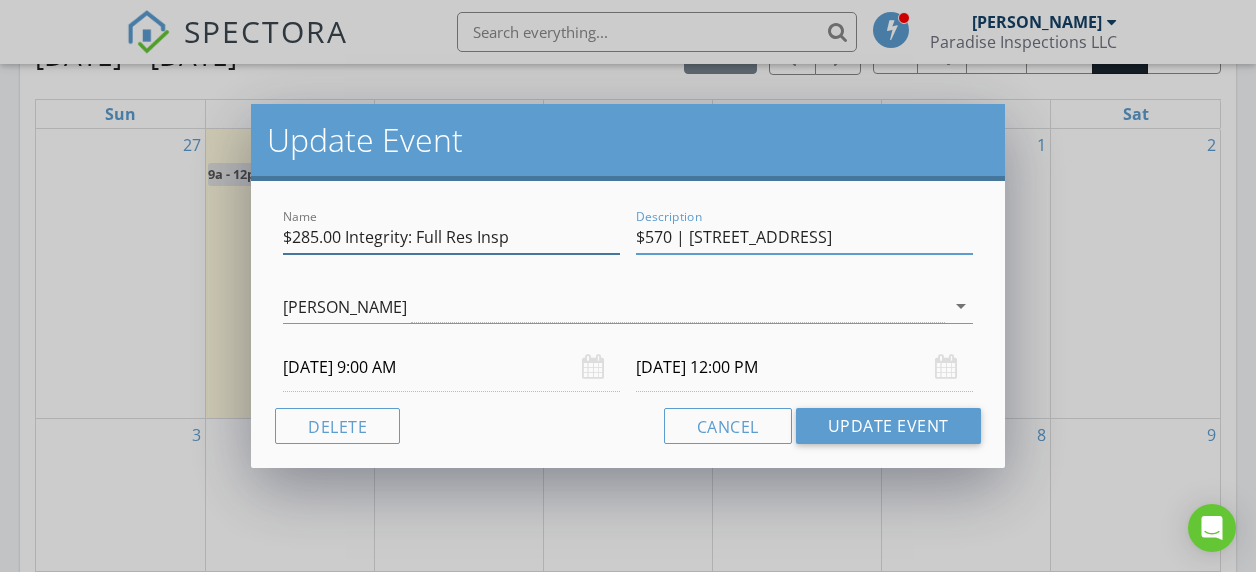 click on "$285.00 Integrity: Full Res Insp" at bounding box center [451, 237] 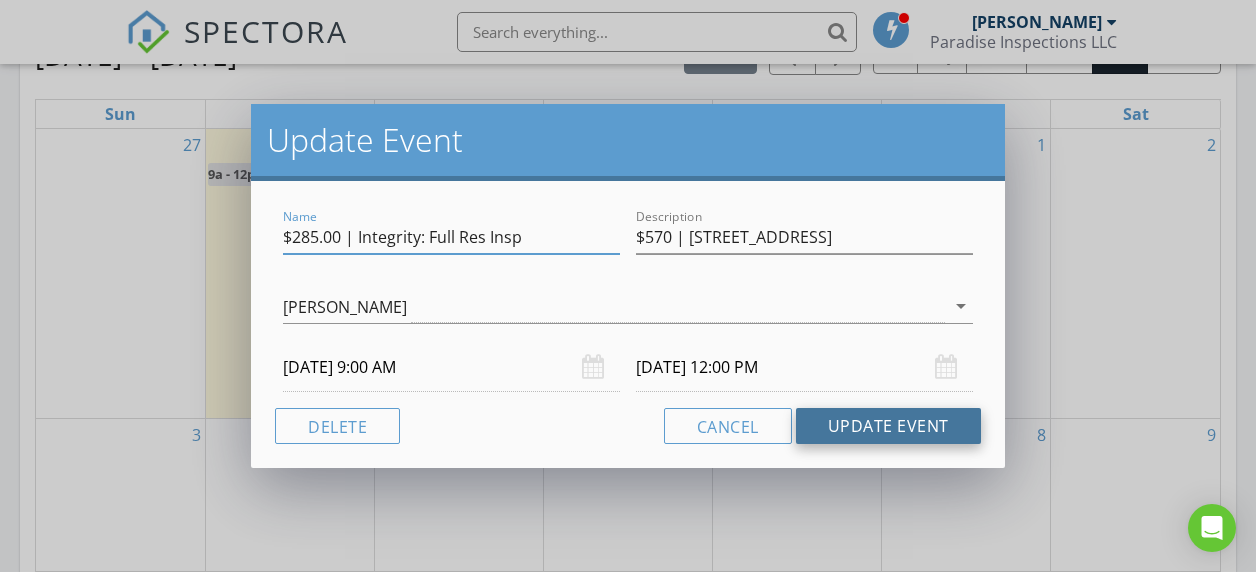 type on "$285.00 | Integrity: Full Res Insp" 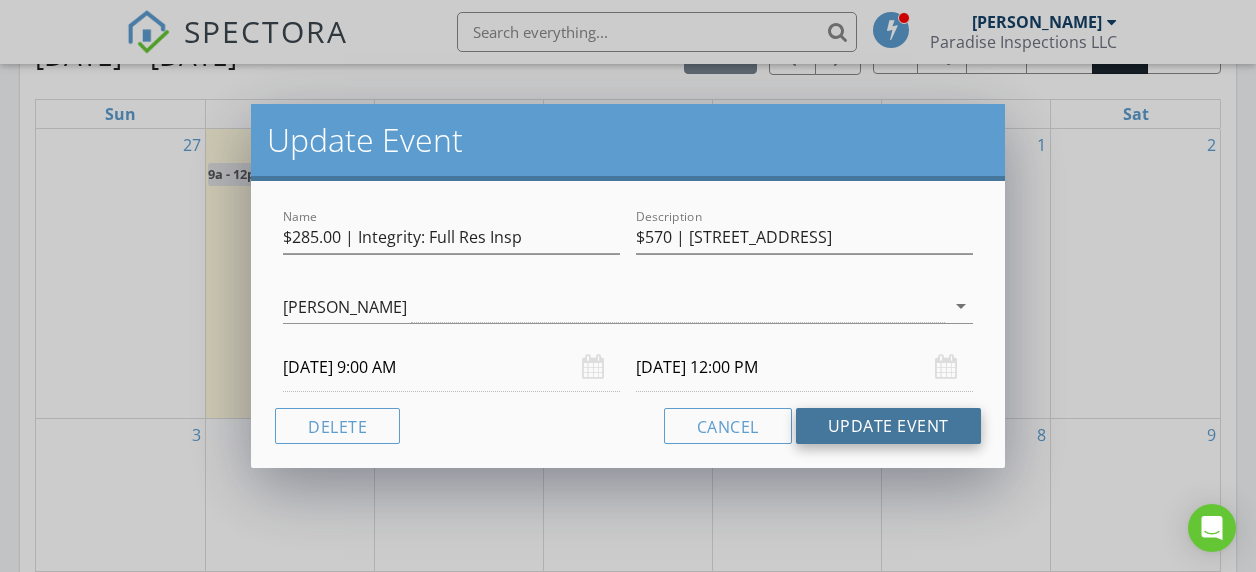click on "Update Event" at bounding box center [888, 426] 